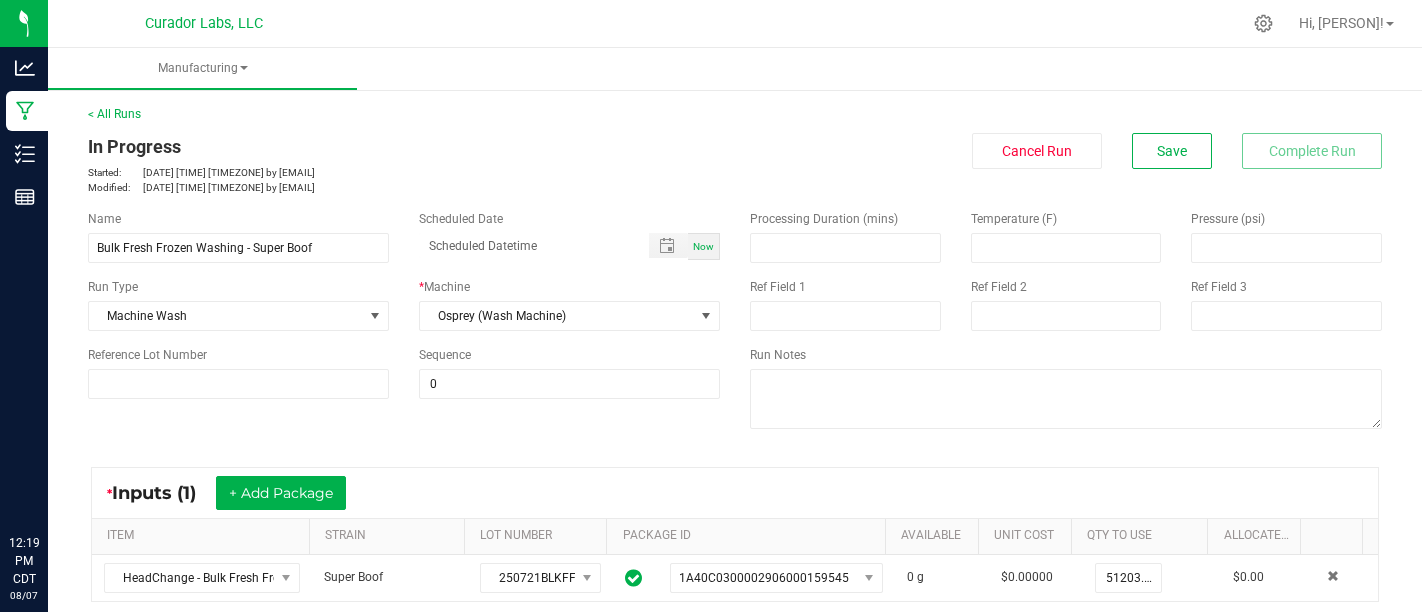 scroll, scrollTop: 0, scrollLeft: 0, axis: both 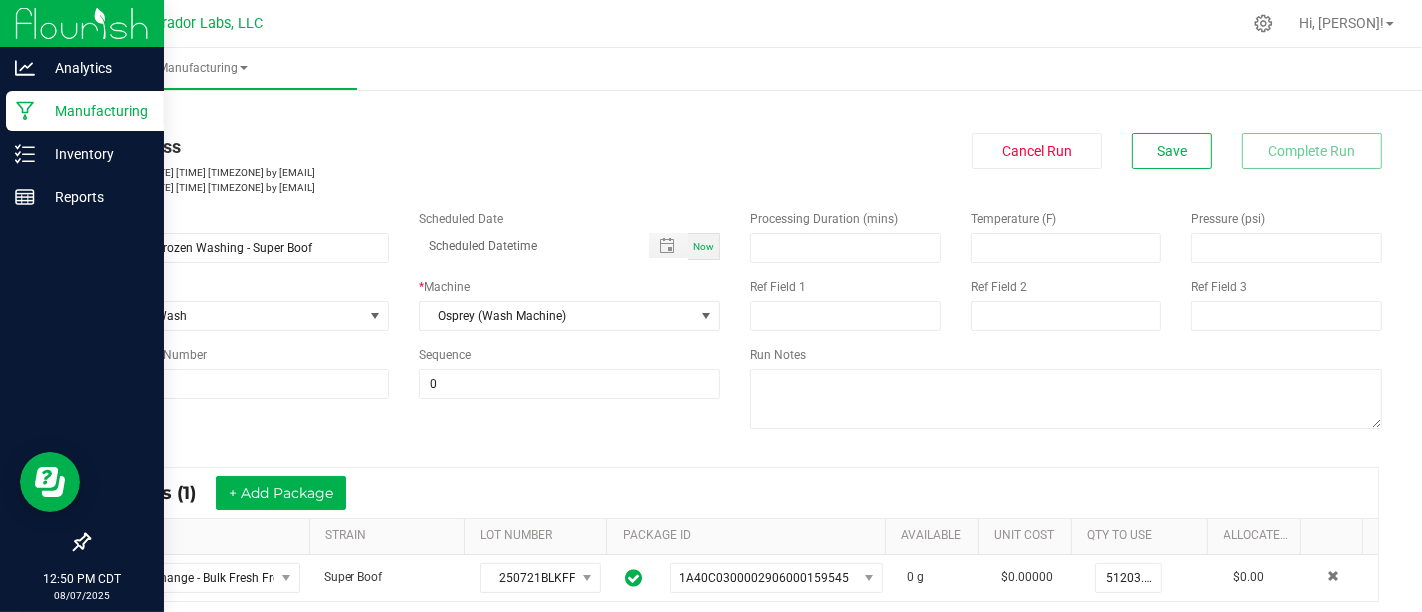 click on "Manufacturing" at bounding box center [82, 112] 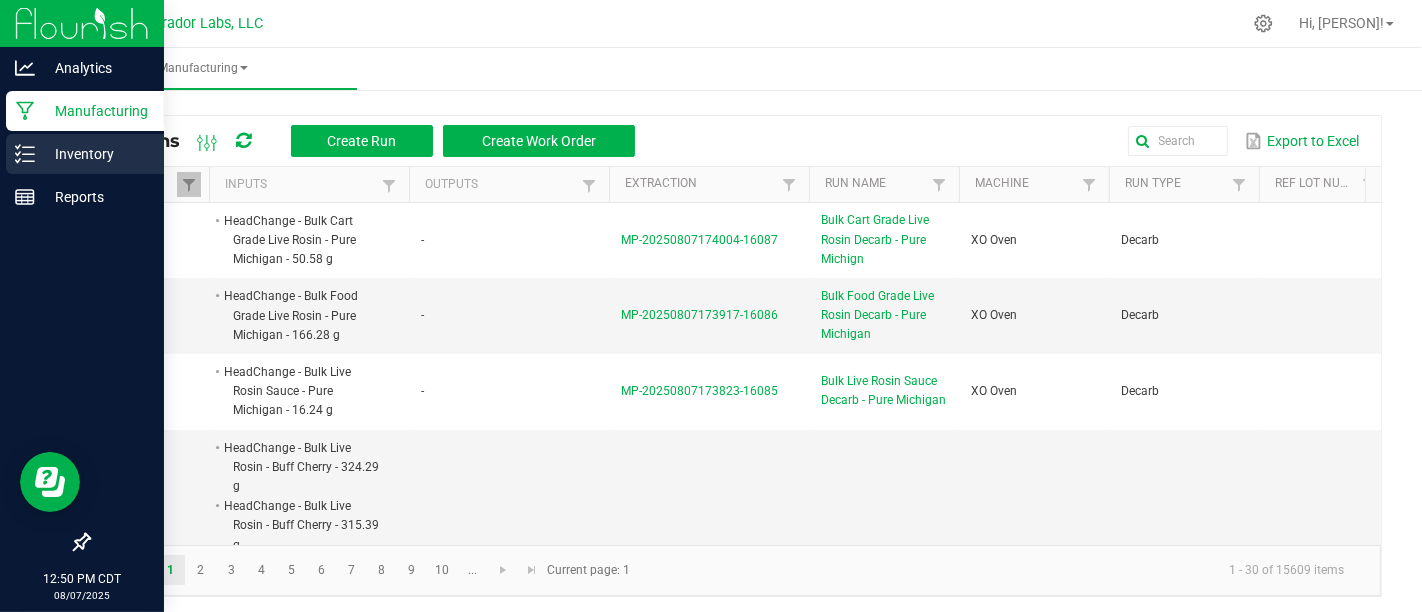click on "Inventory" at bounding box center [85, 154] 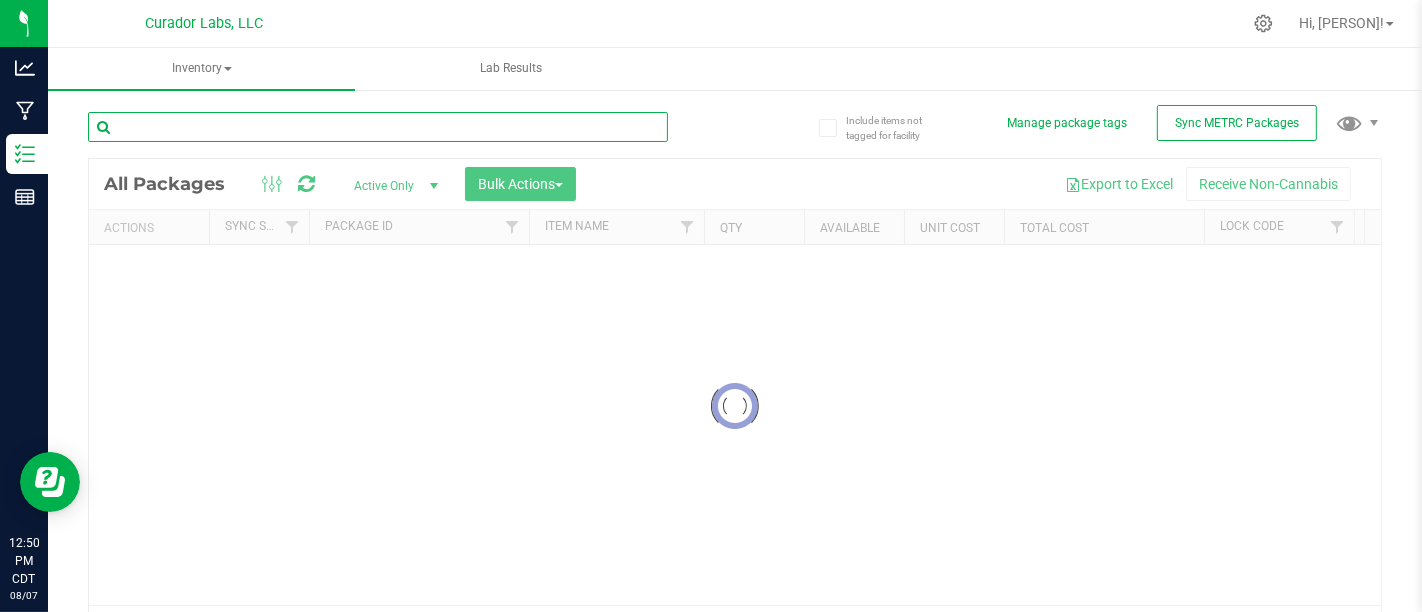 click at bounding box center (378, 127) 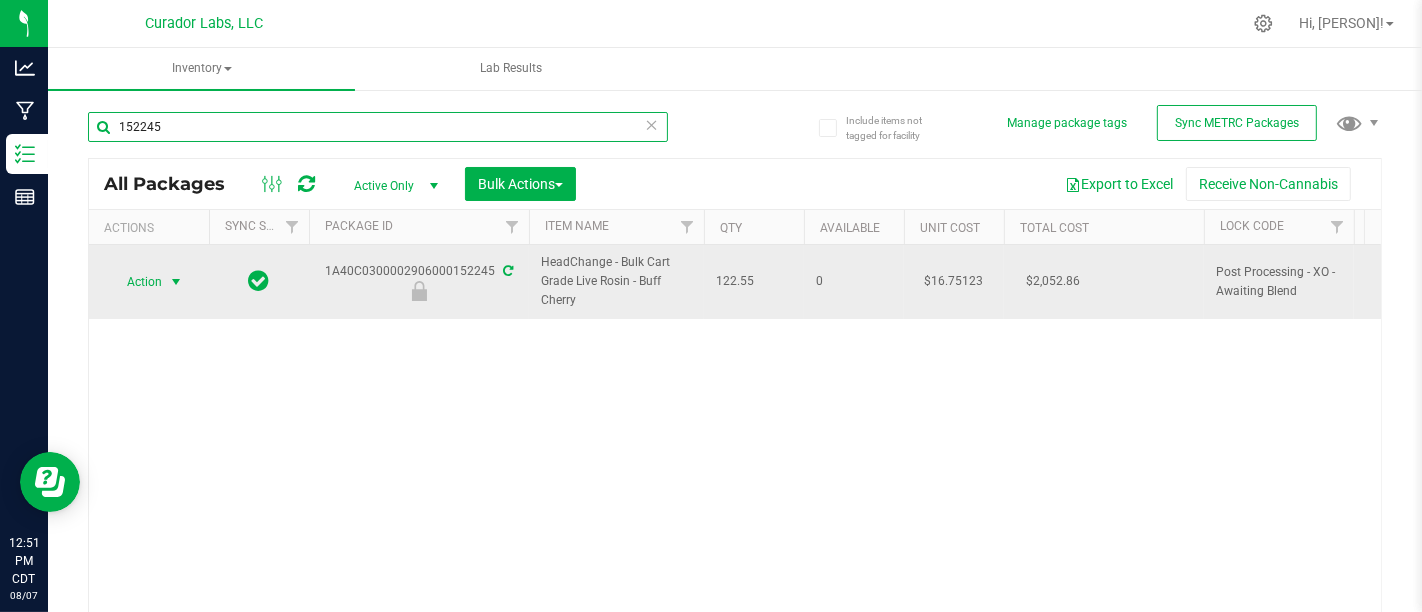type on "152245" 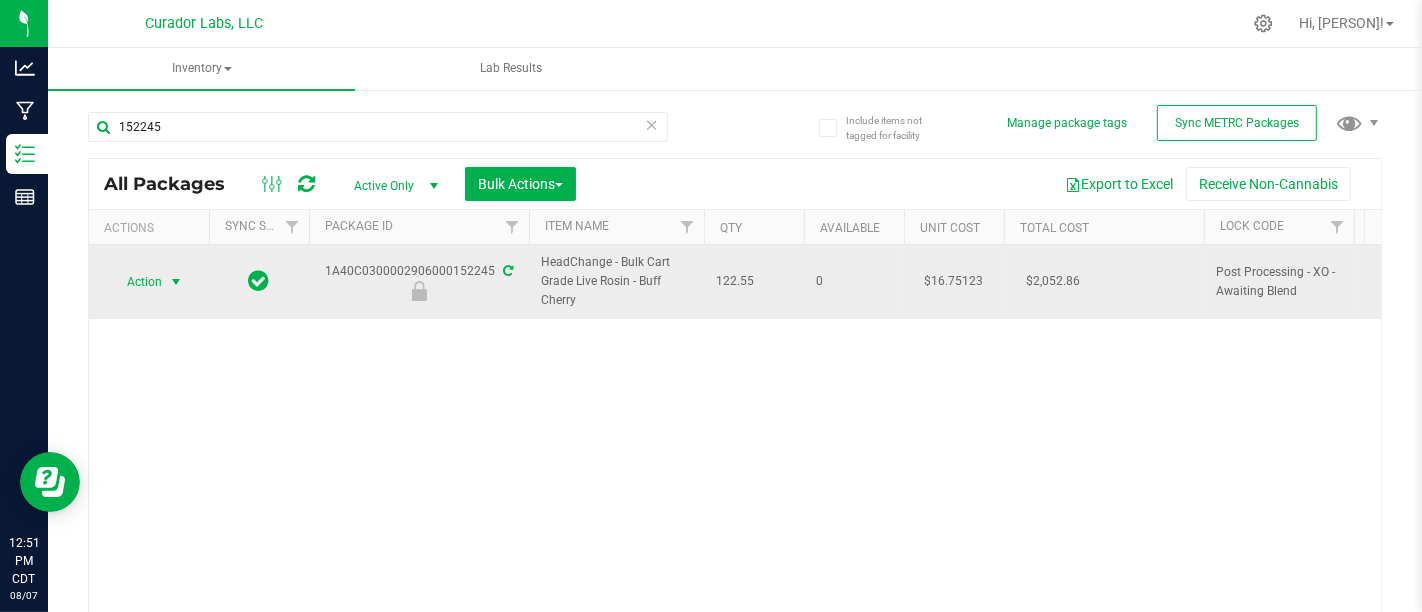 click on "Action" at bounding box center (136, 282) 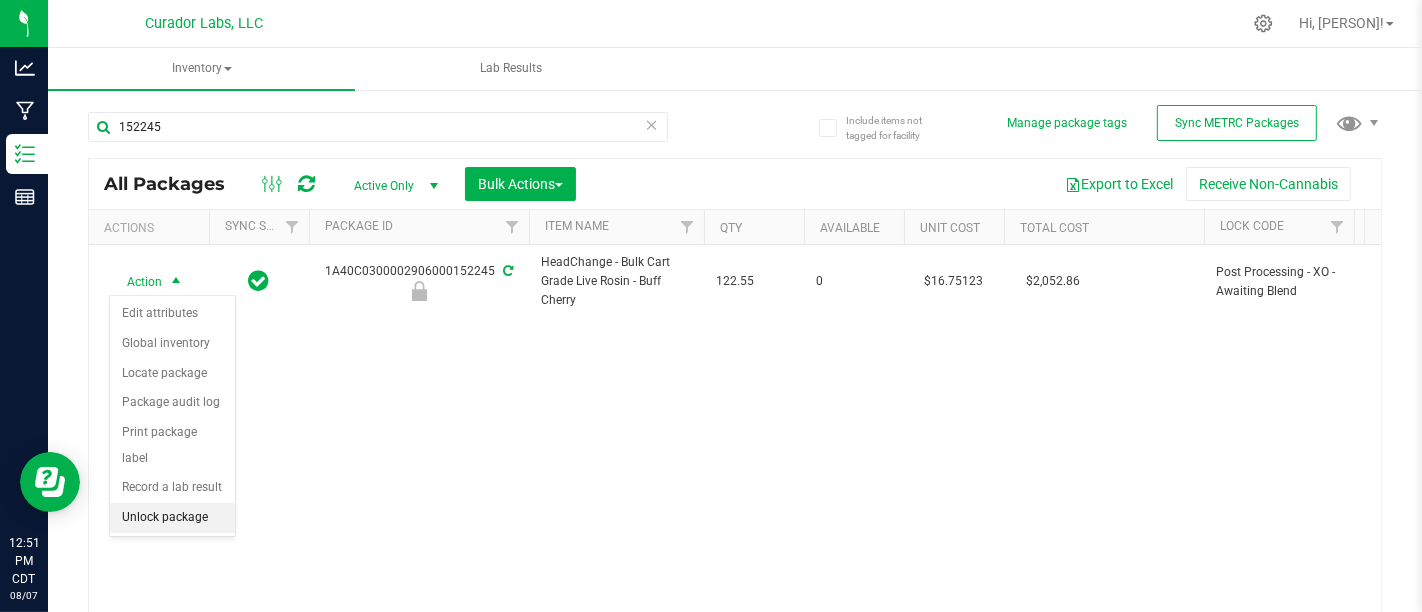 click on "Unlock package" at bounding box center [172, 518] 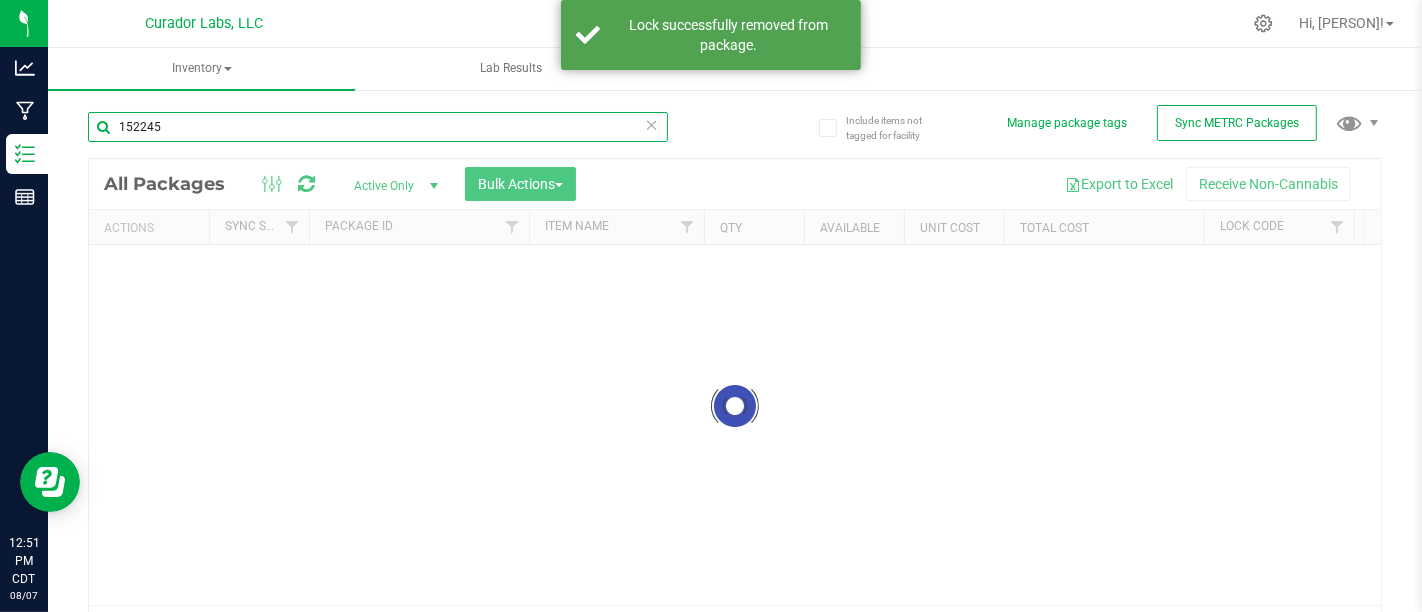 click on "152245" at bounding box center [378, 127] 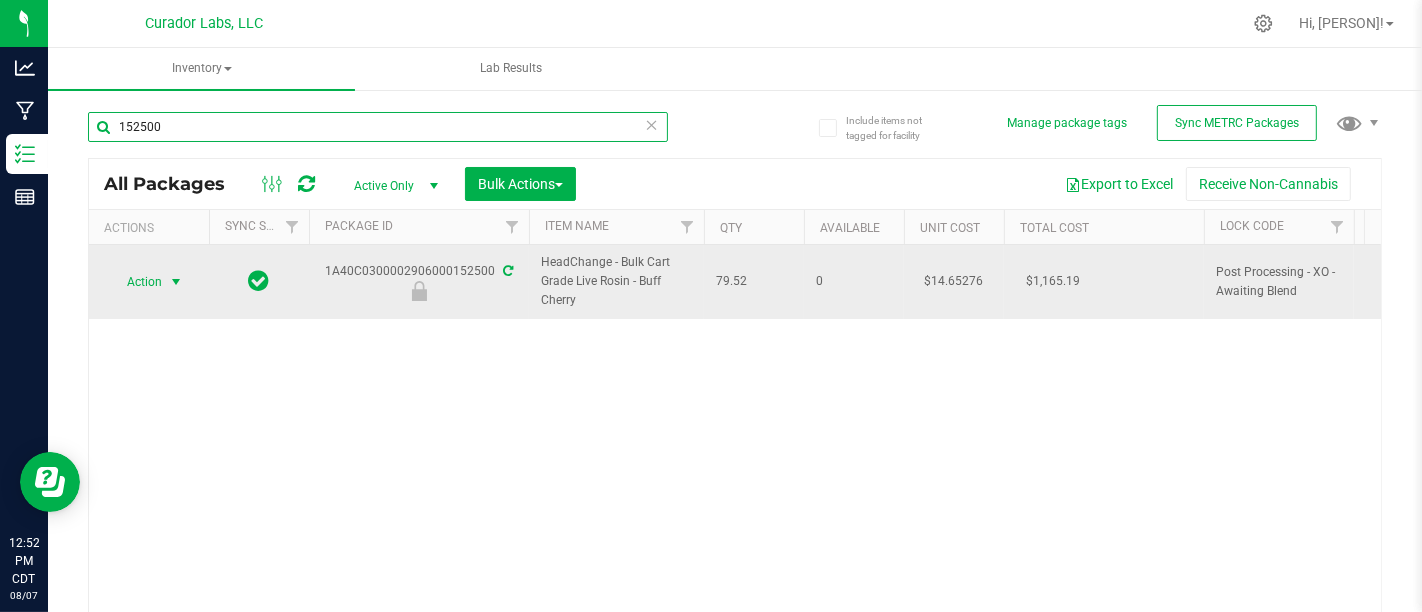 type on "152500" 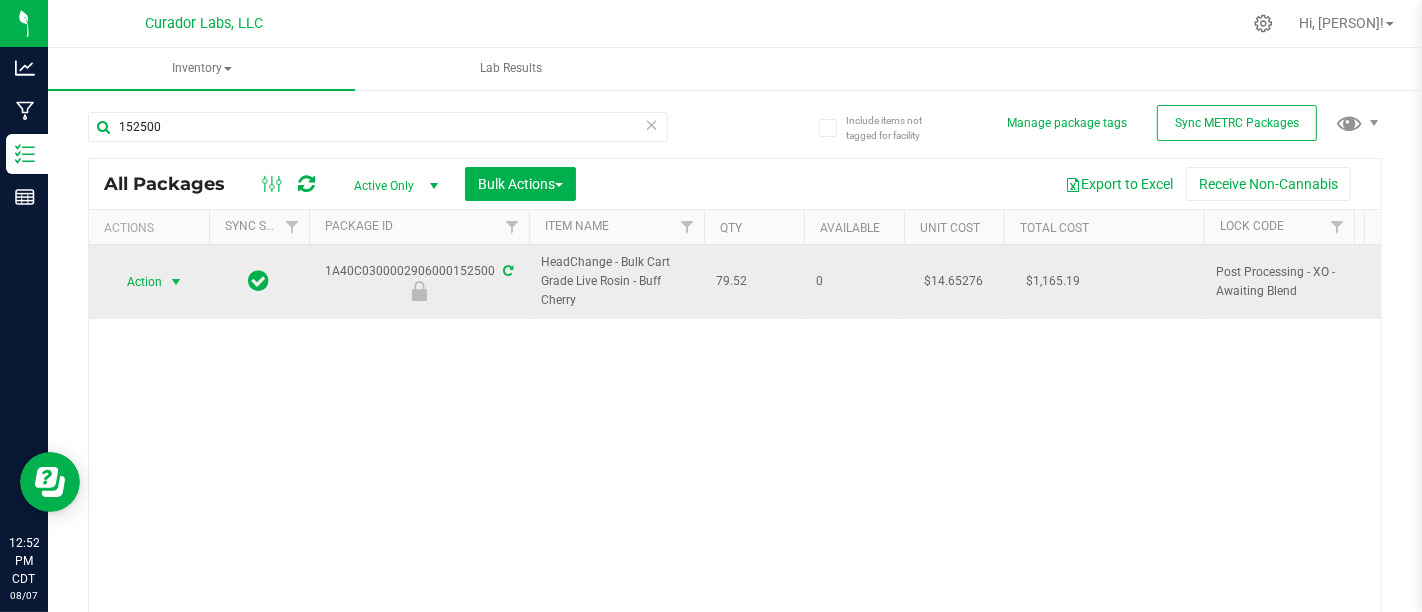 click on "Action" at bounding box center [136, 282] 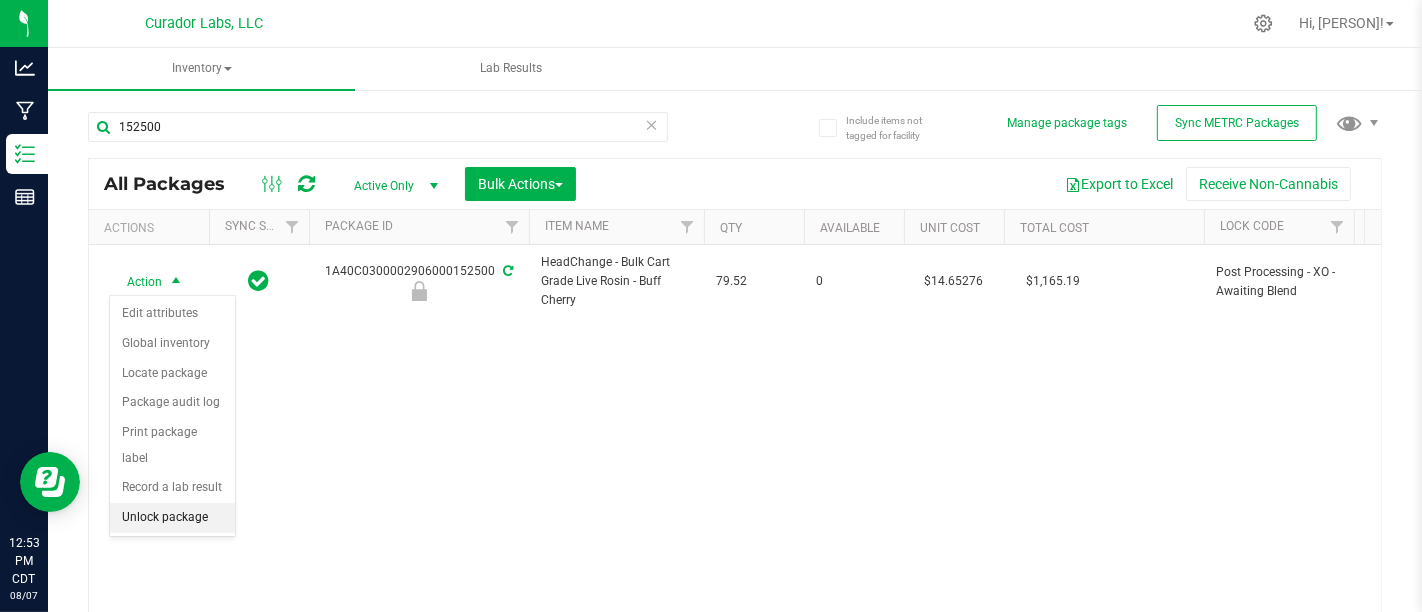 click on "Unlock package" at bounding box center (172, 518) 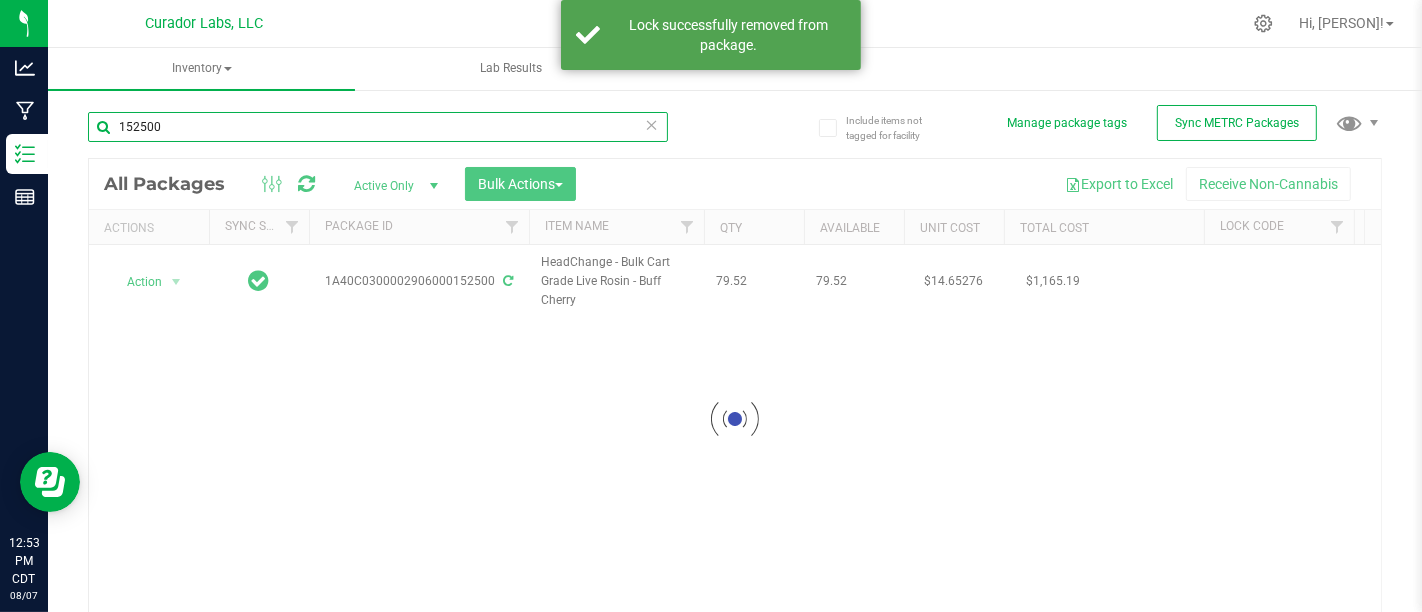 click on "152500" at bounding box center [378, 127] 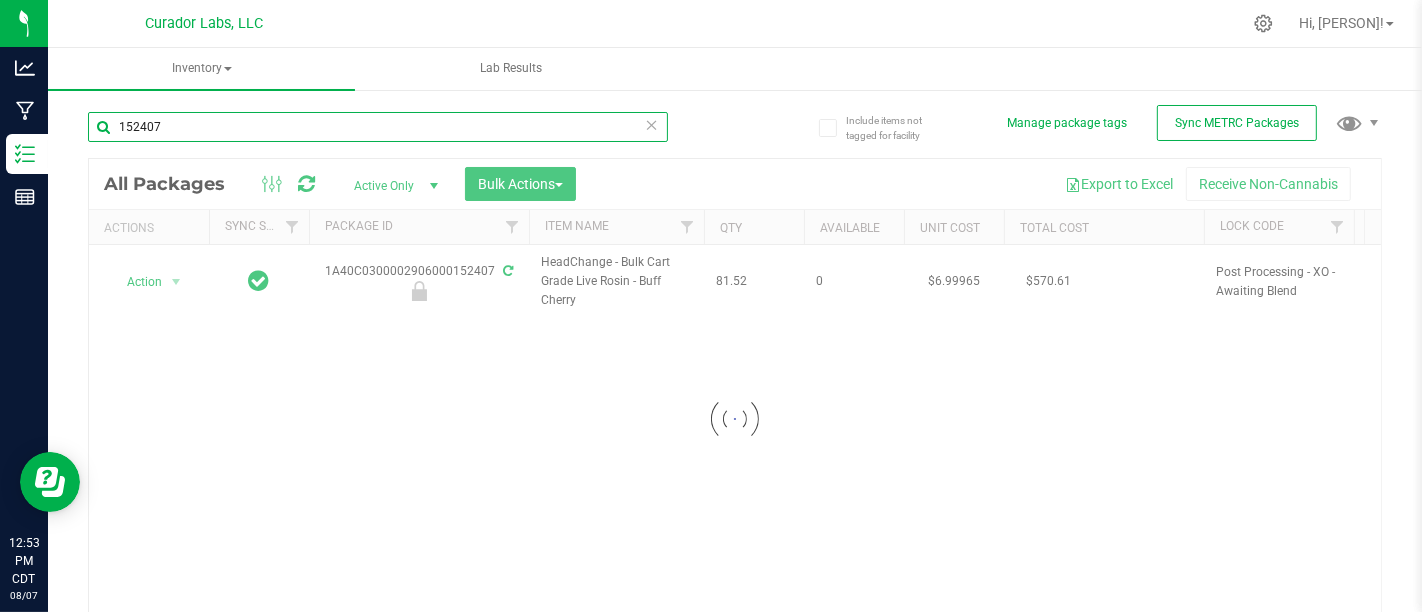 type on "152407" 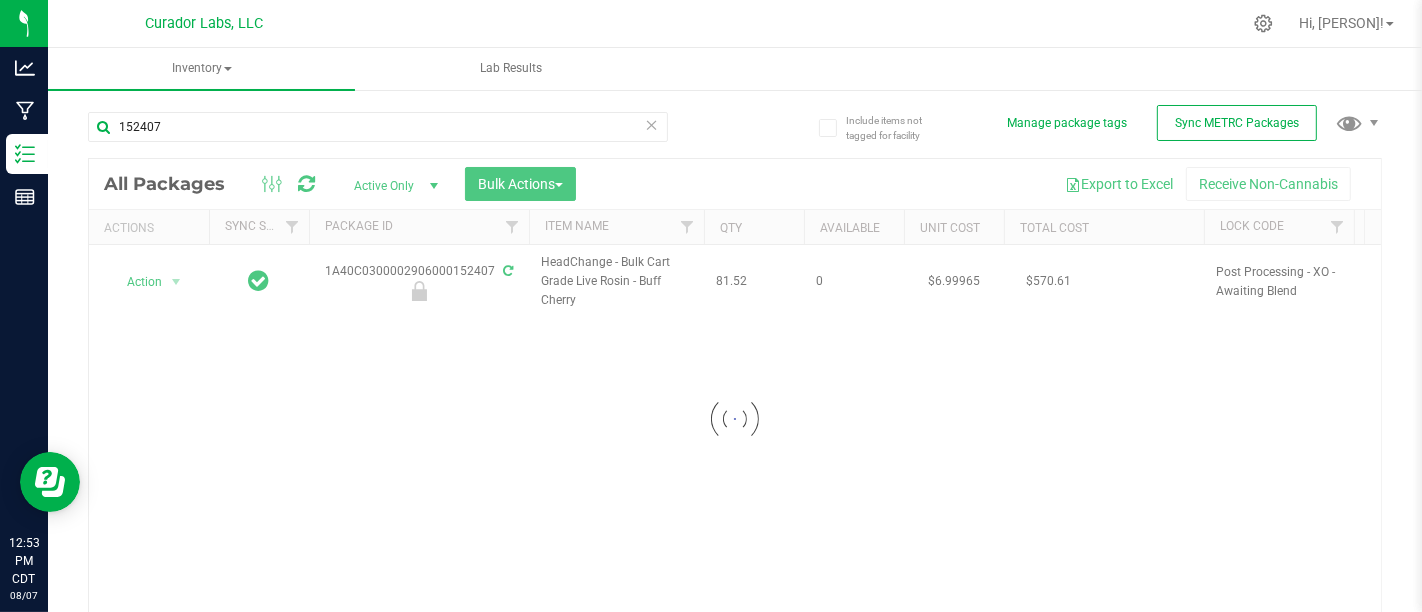 click at bounding box center (735, 419) 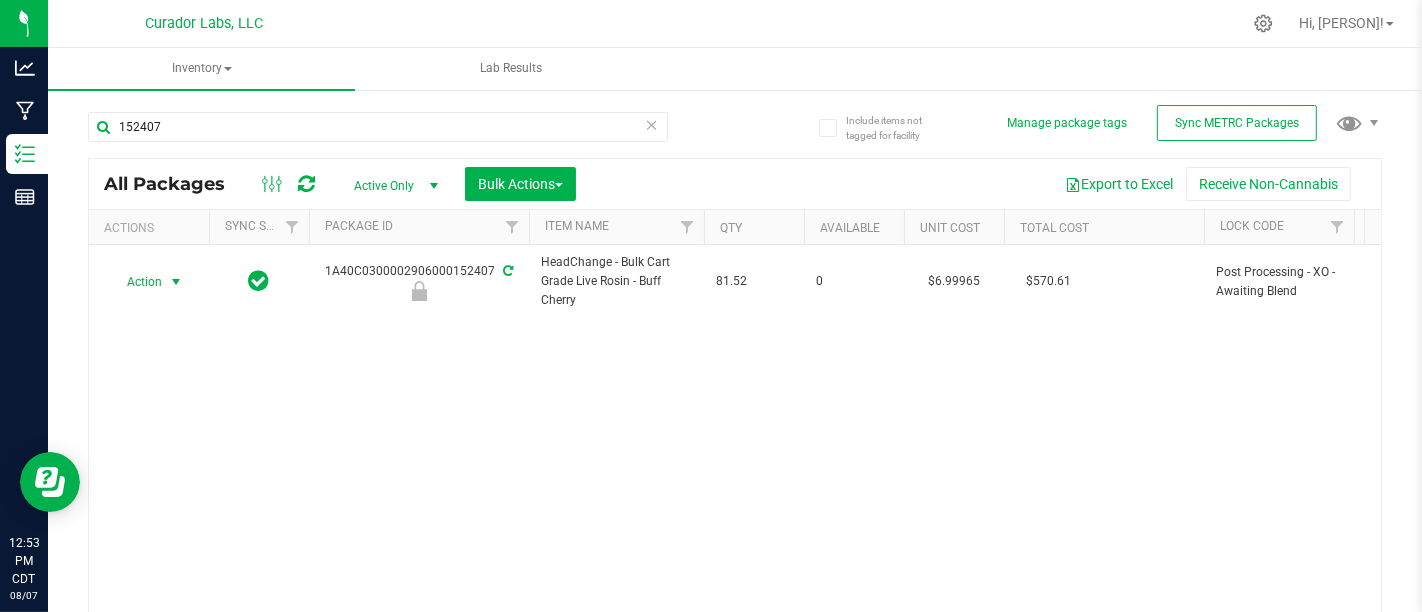 click on "Action" at bounding box center [136, 282] 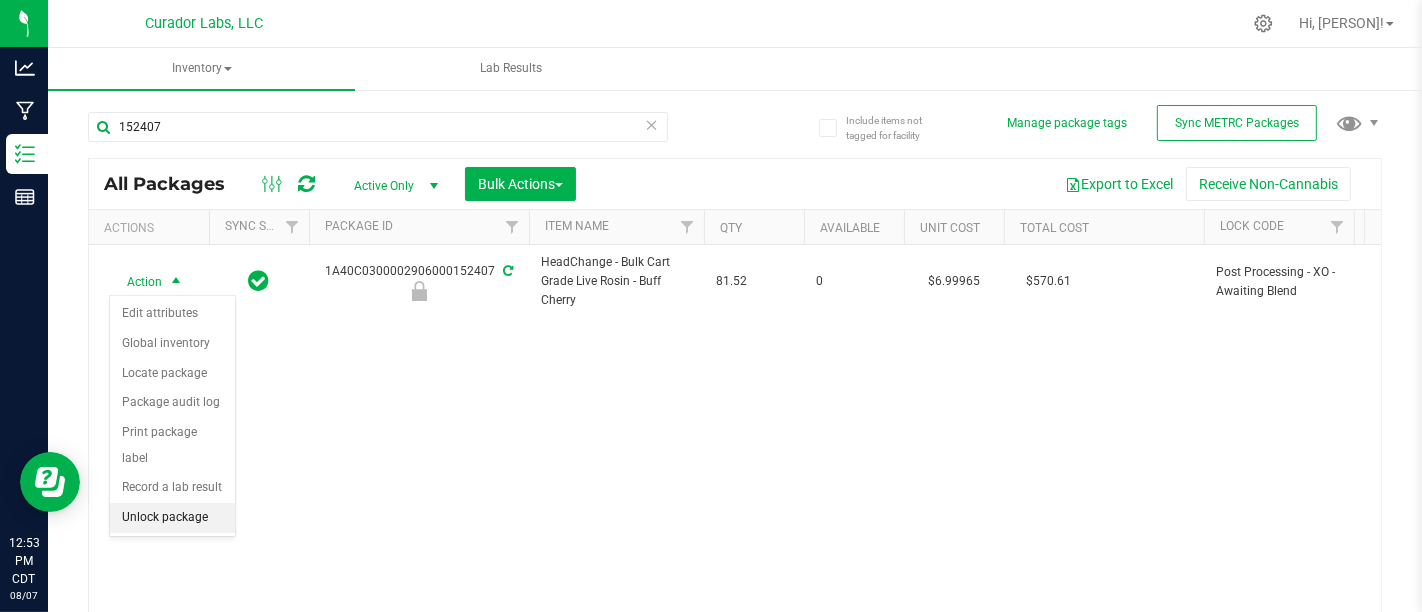 click on "Unlock package" at bounding box center [172, 518] 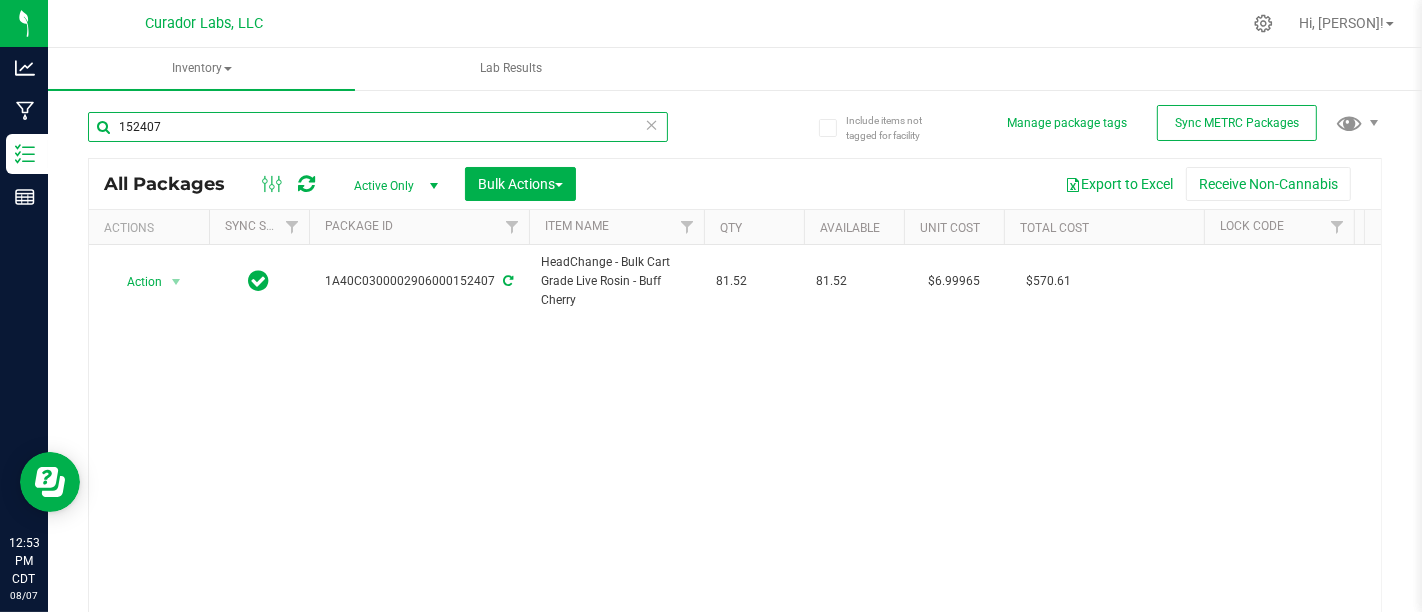 click on "152407" at bounding box center (378, 127) 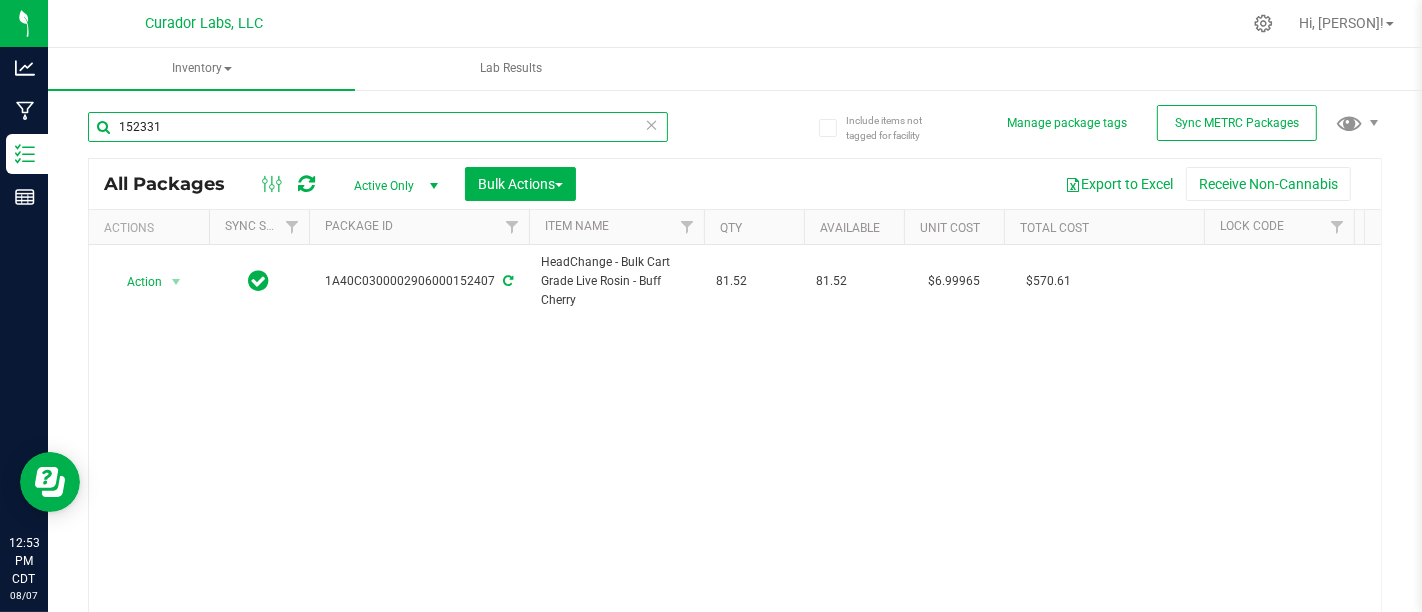 type on "152331" 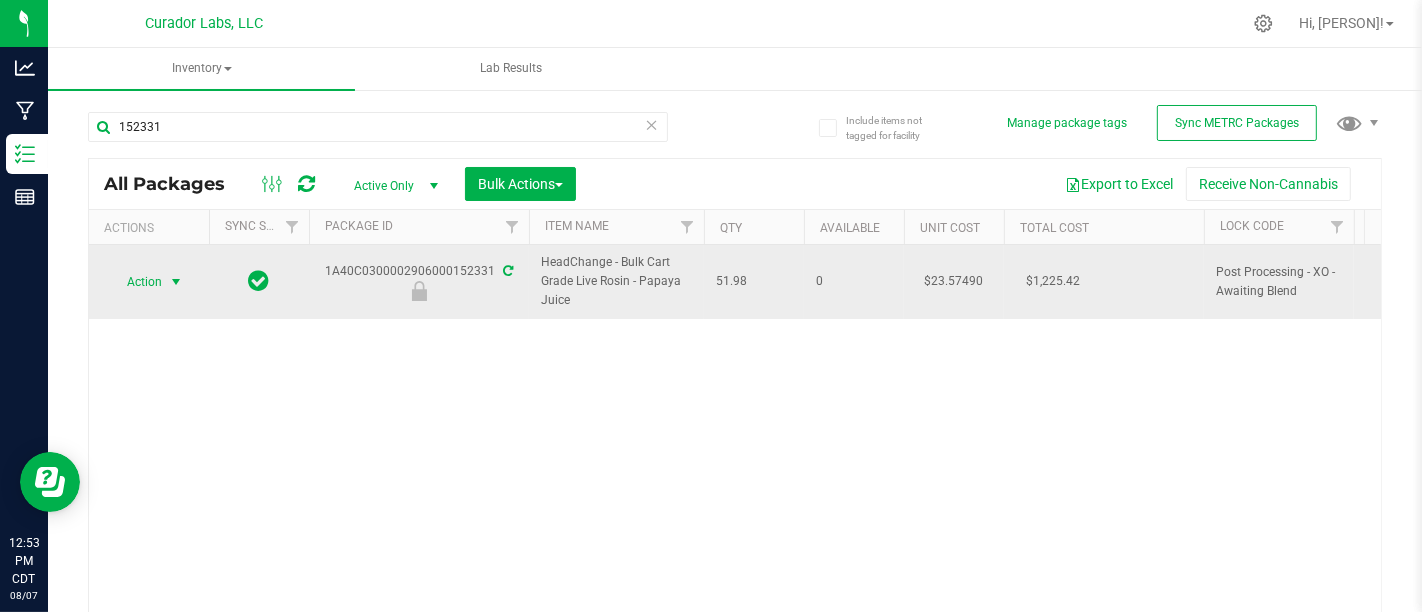 click on "Action" at bounding box center (136, 282) 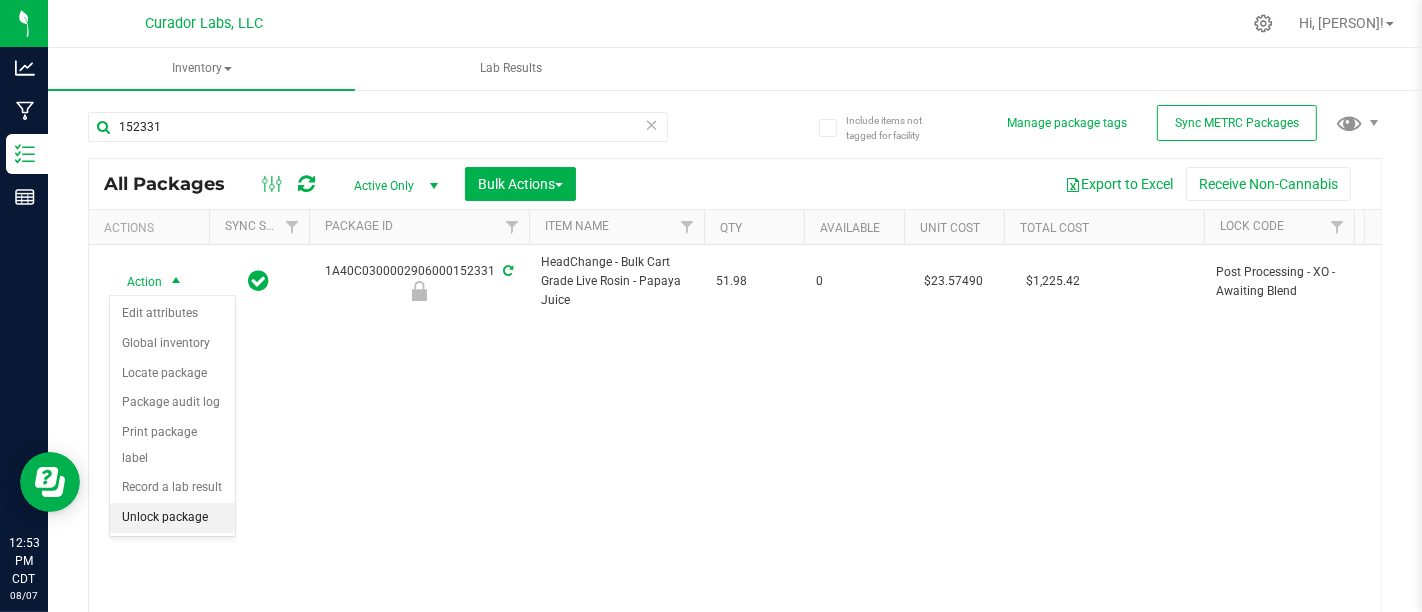 click on "Unlock package" at bounding box center [172, 518] 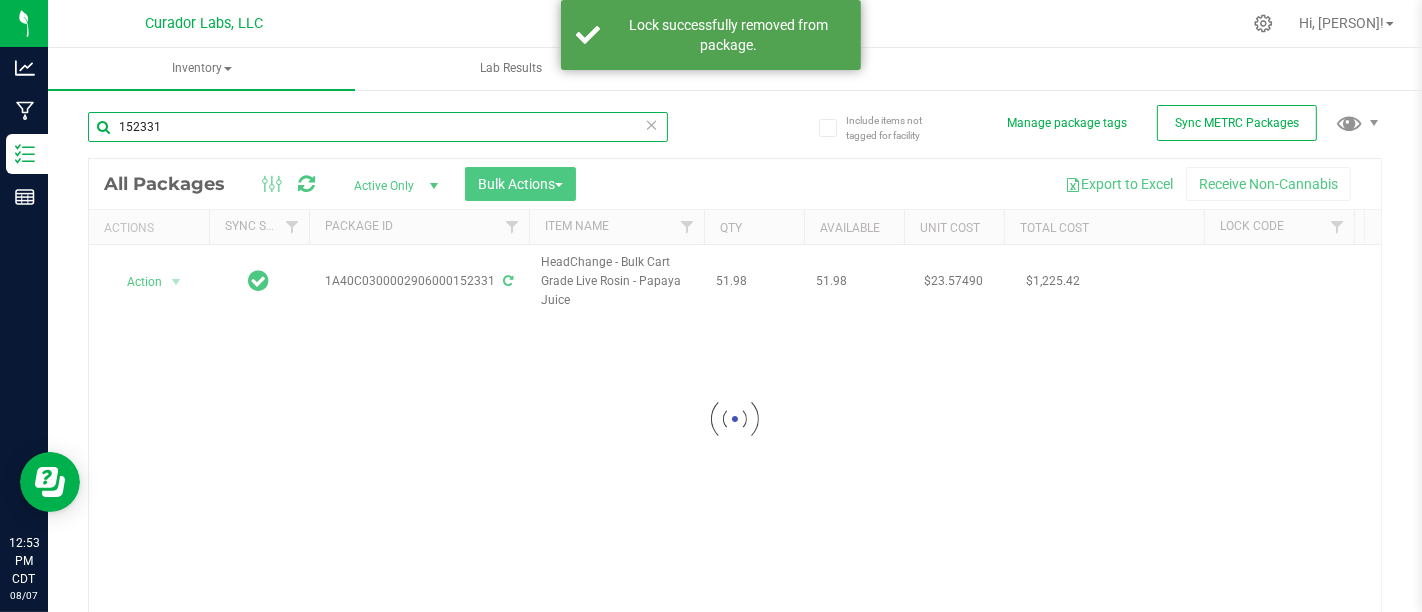 click on "152331" at bounding box center [378, 127] 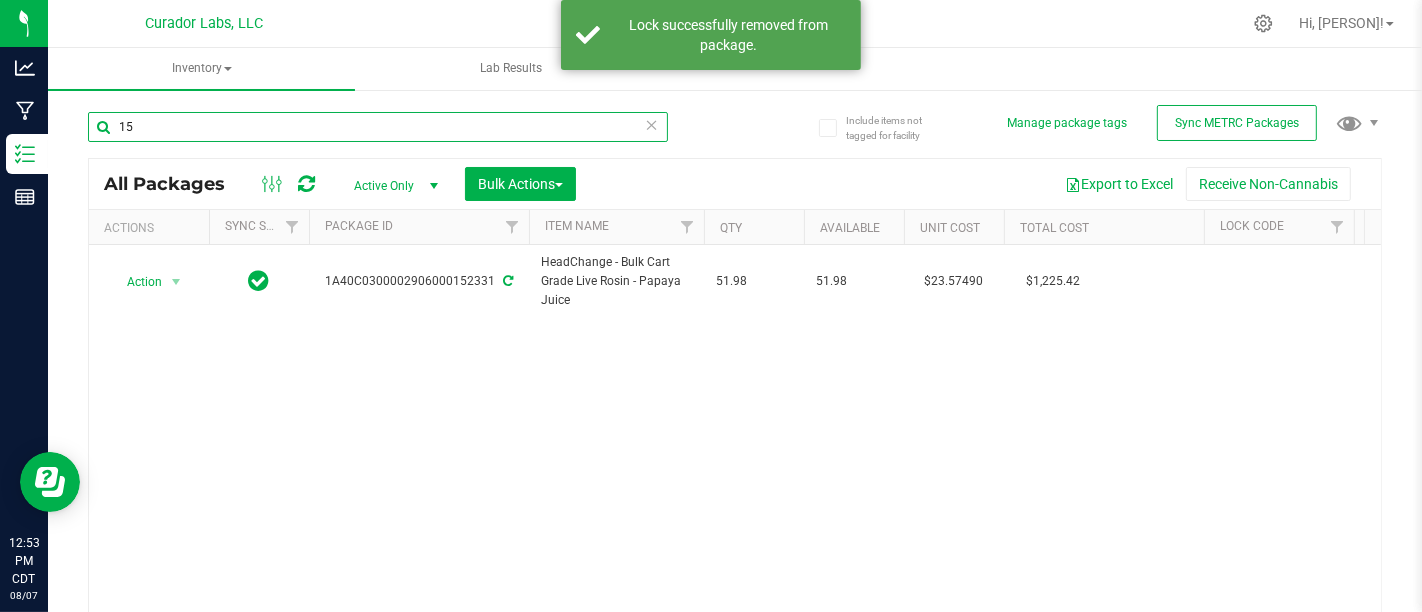 type on "1" 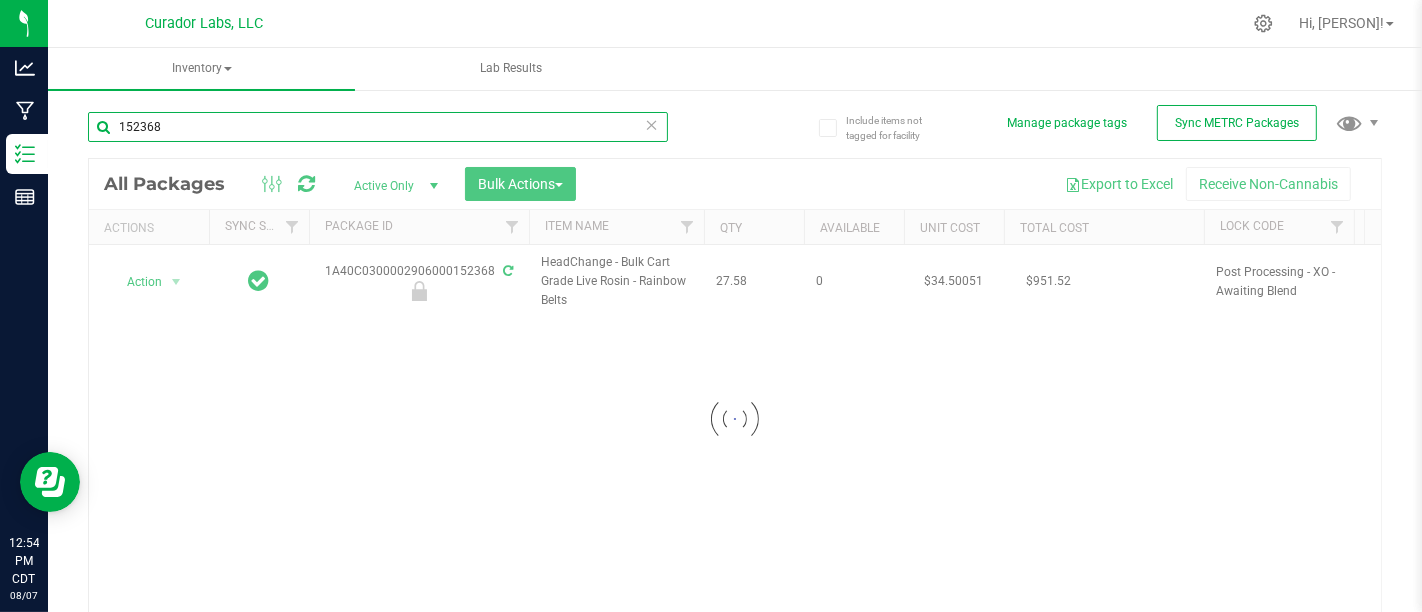 type on "152368" 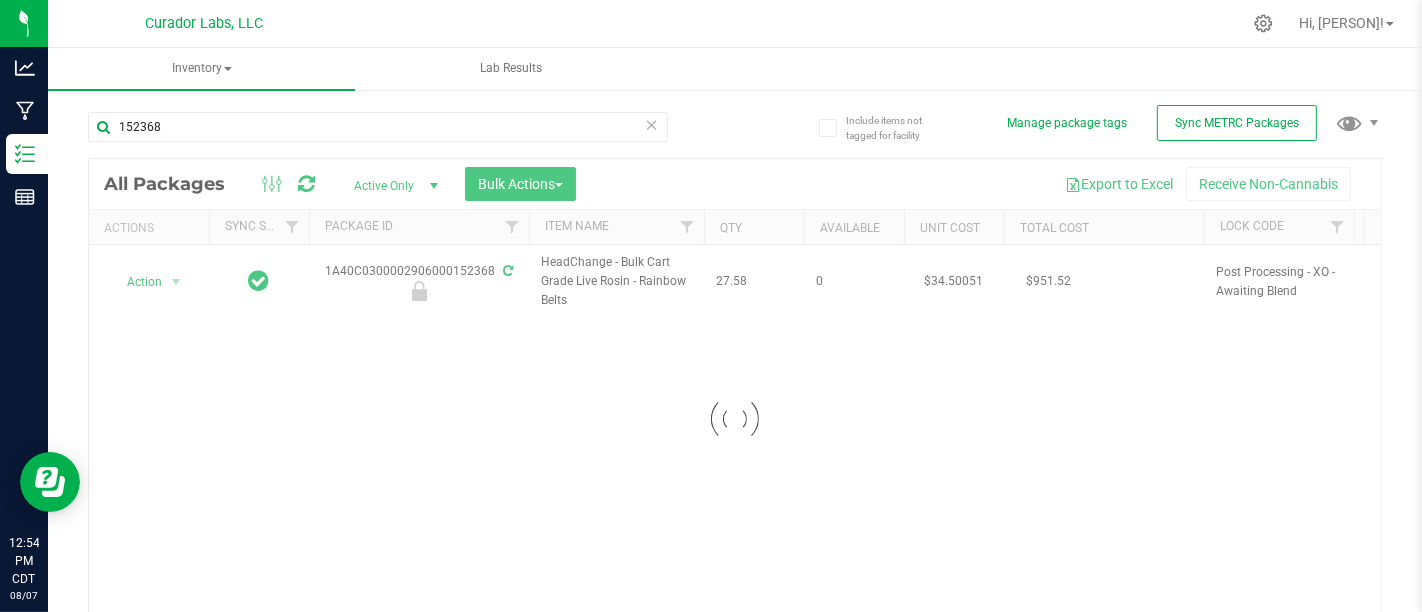 click at bounding box center [735, 419] 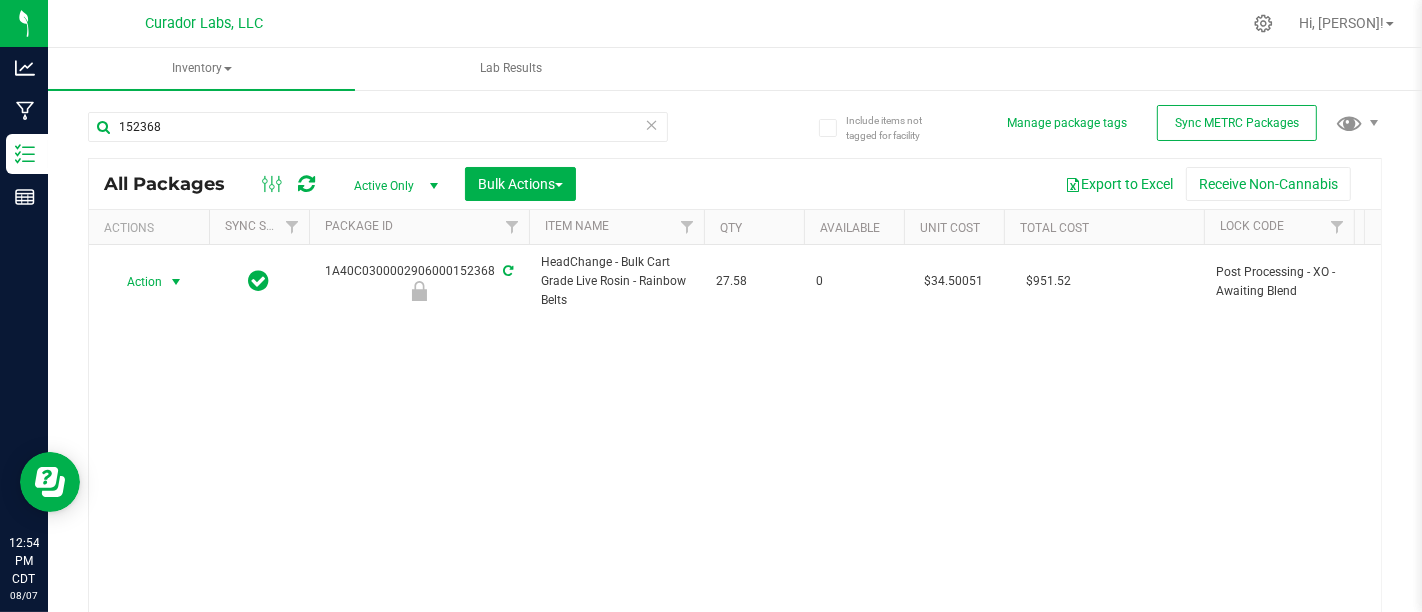 click on "Action" at bounding box center (136, 282) 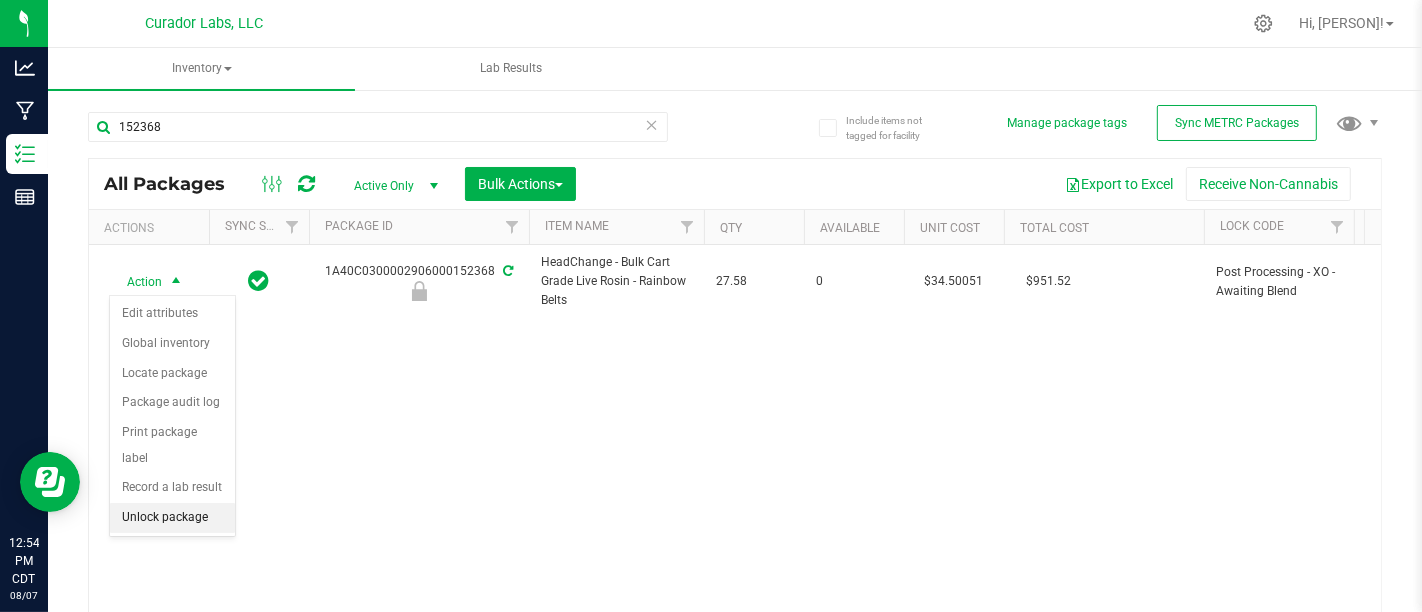 click on "Unlock package" at bounding box center (172, 518) 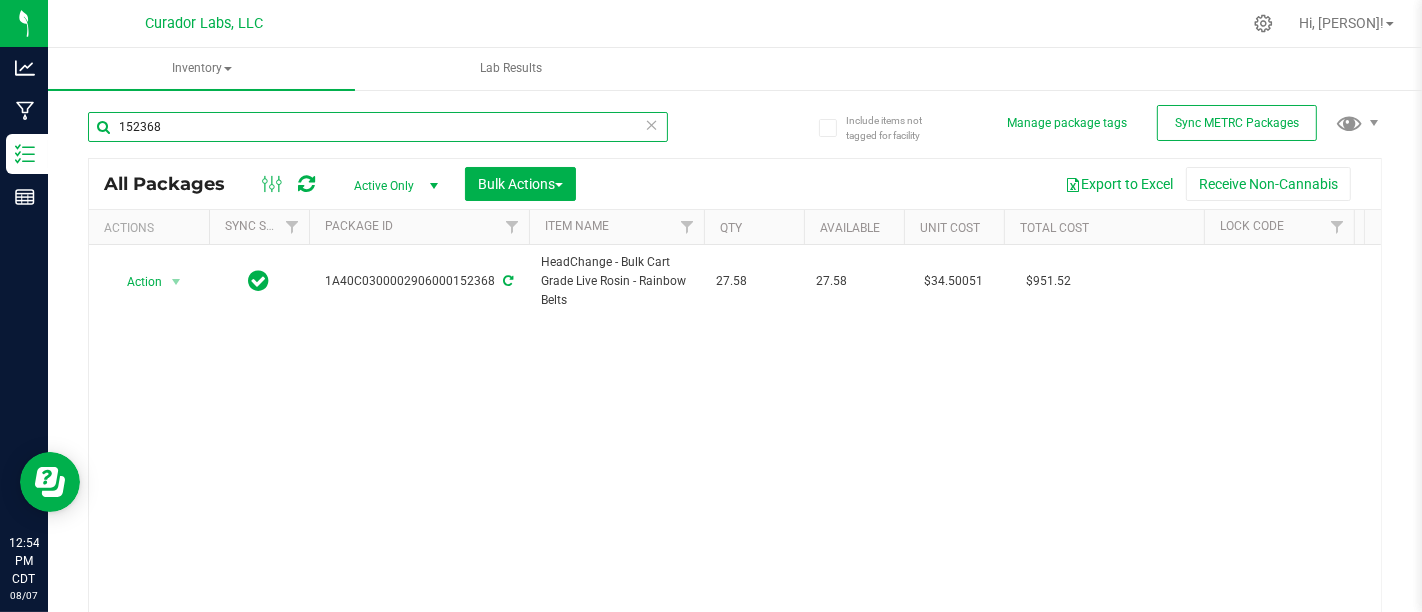 click on "152368" at bounding box center [378, 127] 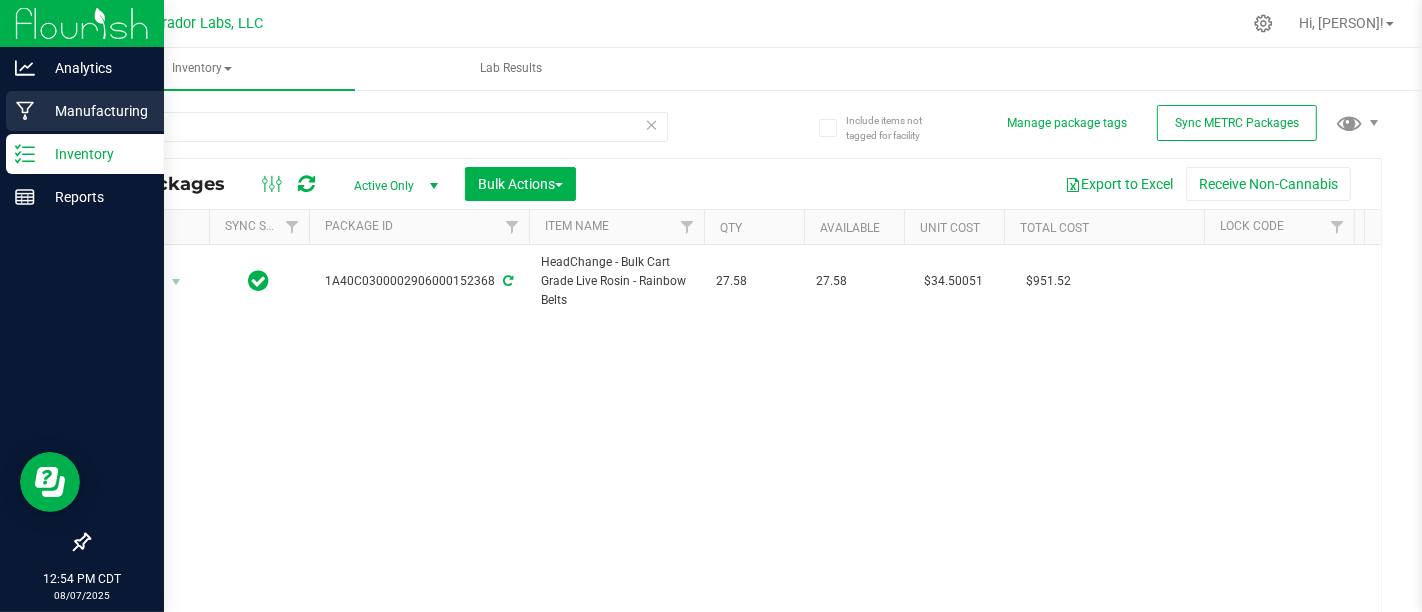 click 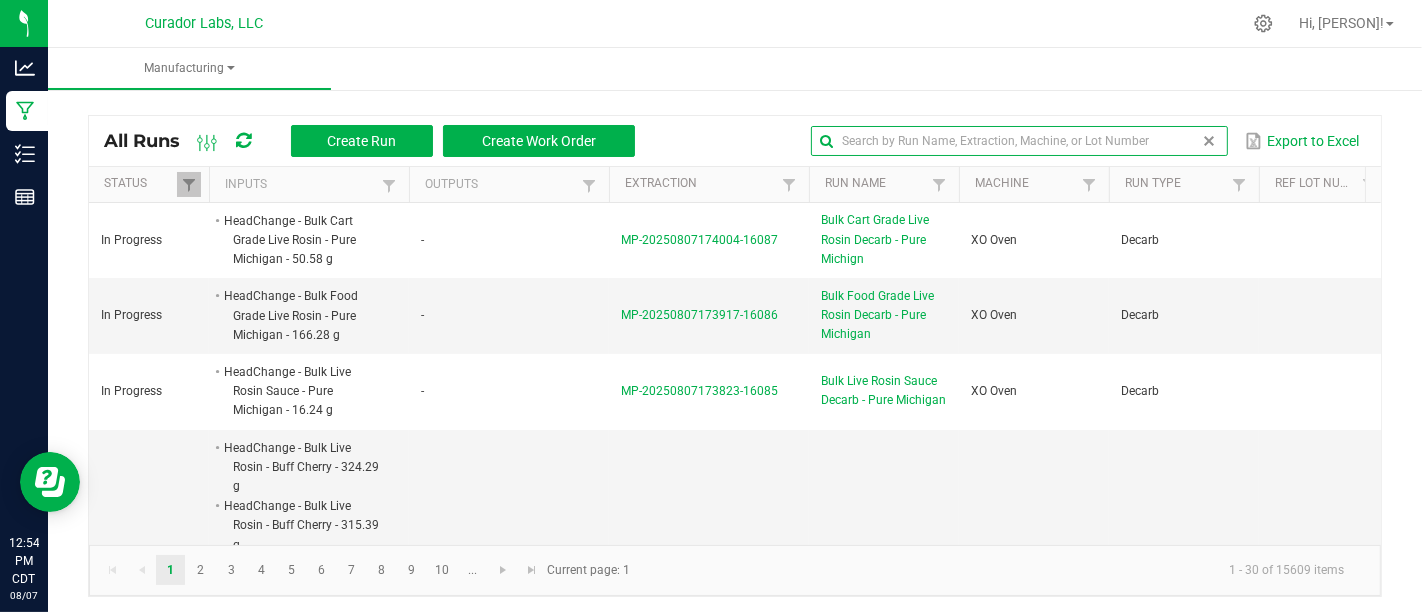 click at bounding box center (1019, 141) 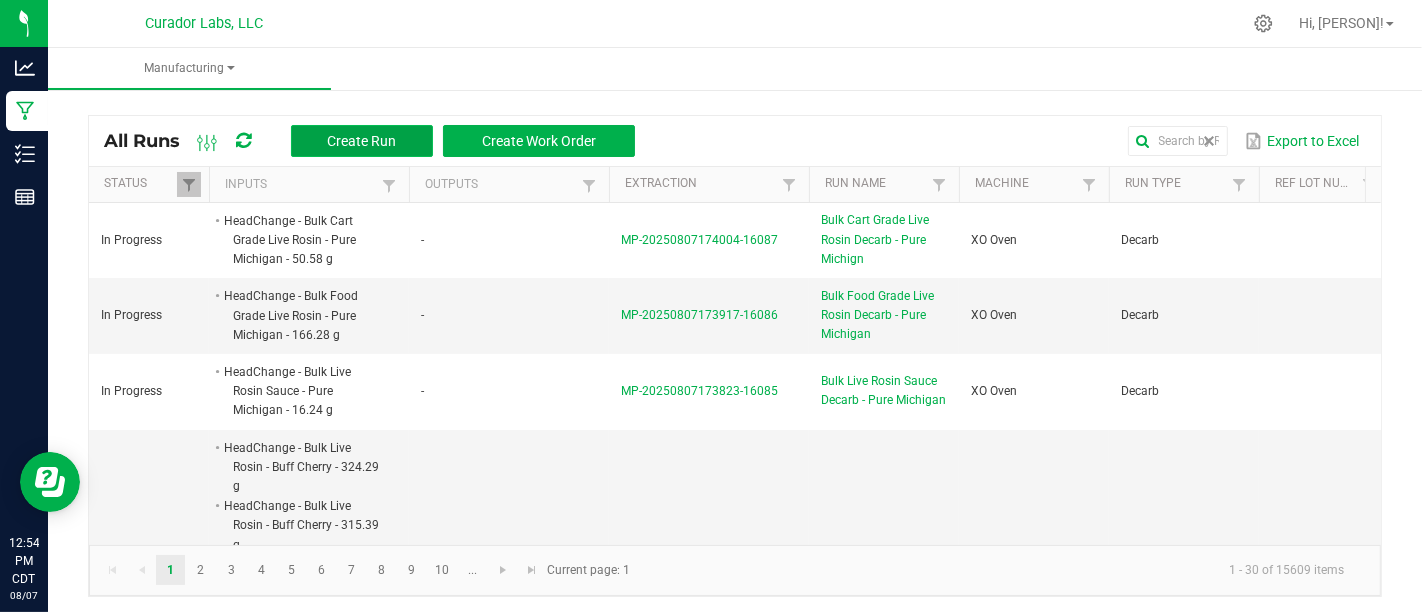 click on "Create Run" at bounding box center [362, 141] 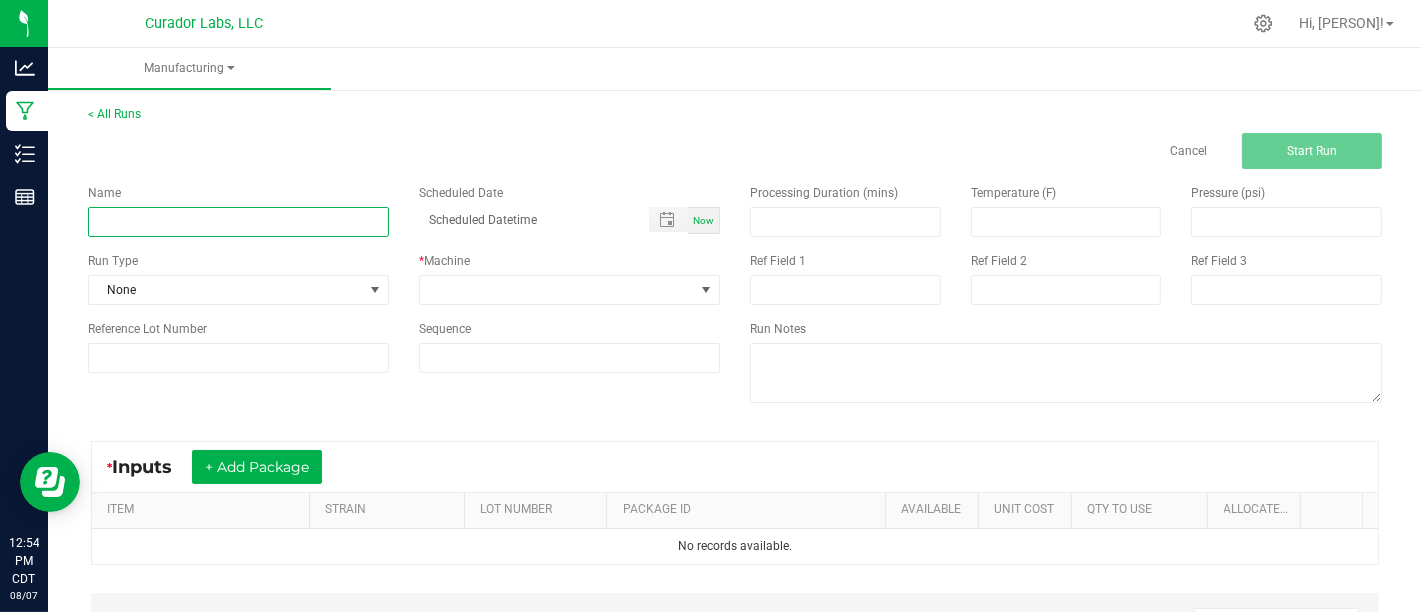 click at bounding box center [238, 222] 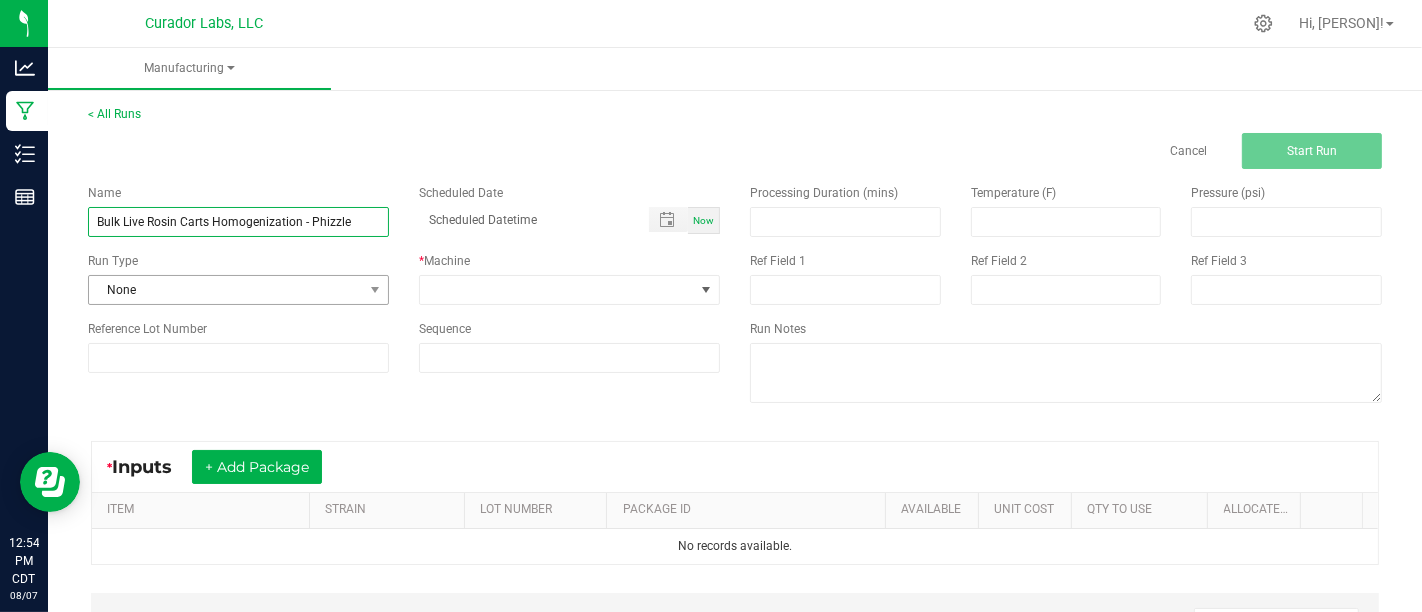 type on "Bulk Live Rosin Carts Homogenization - Phizzle" 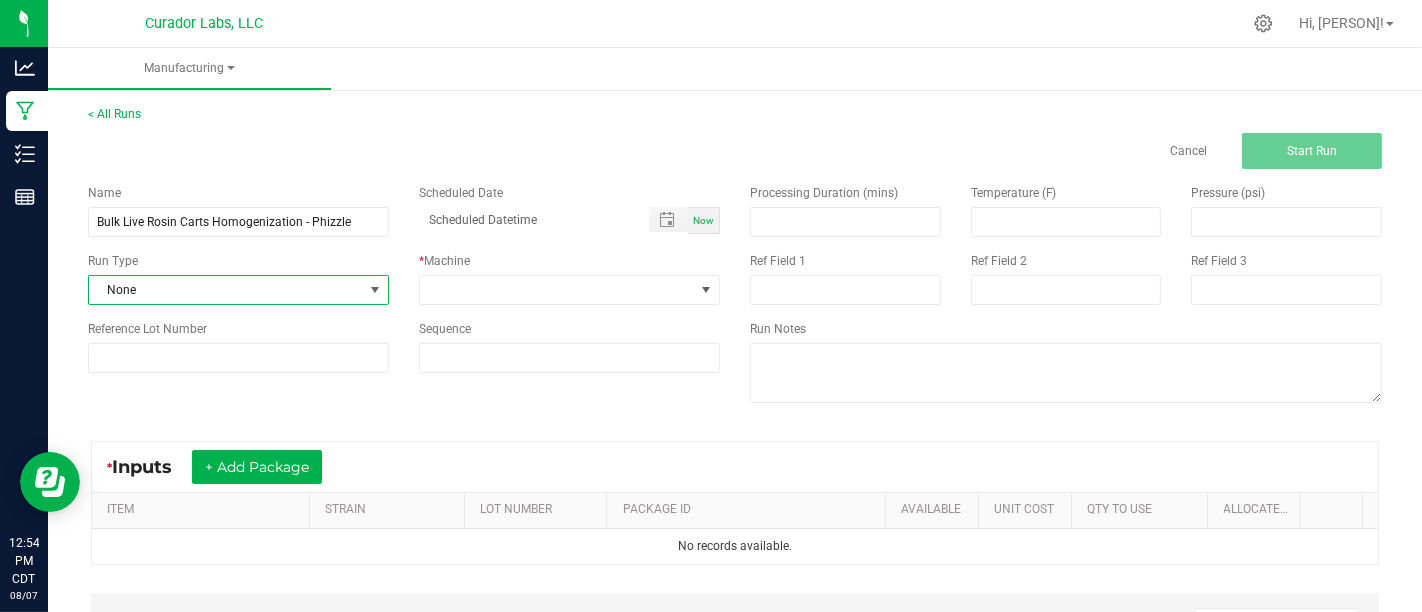 click on "None" at bounding box center (226, 290) 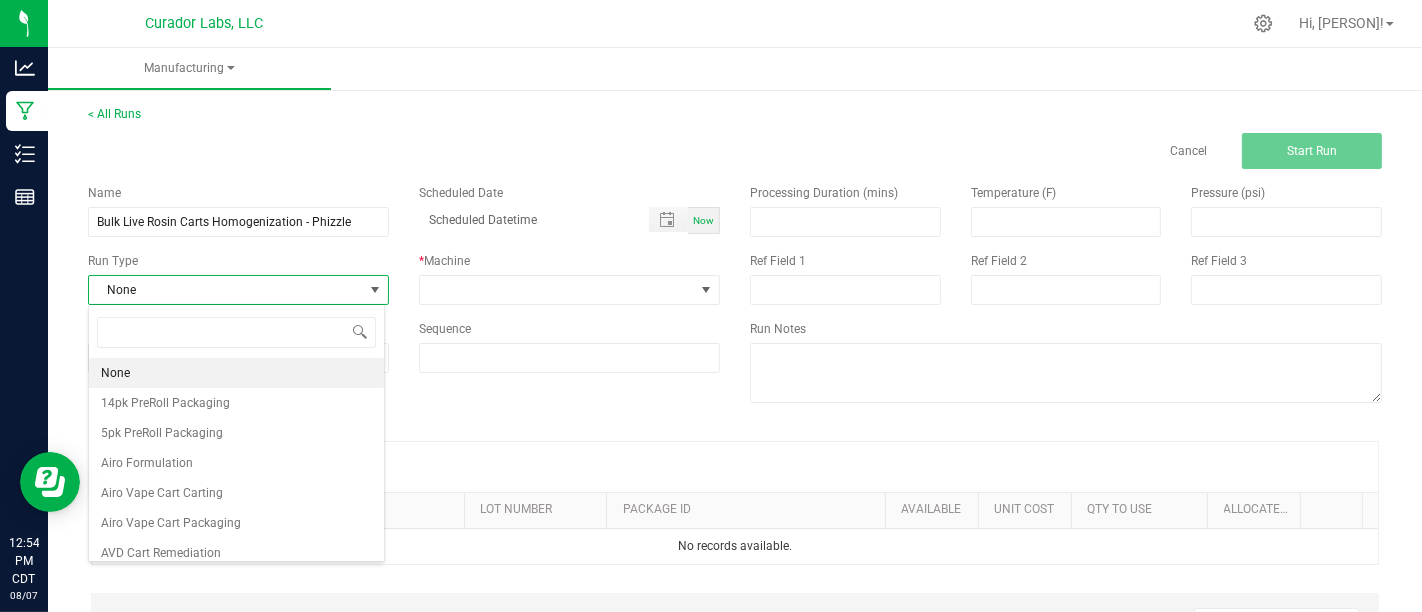 scroll, scrollTop: 99970, scrollLeft: 99702, axis: both 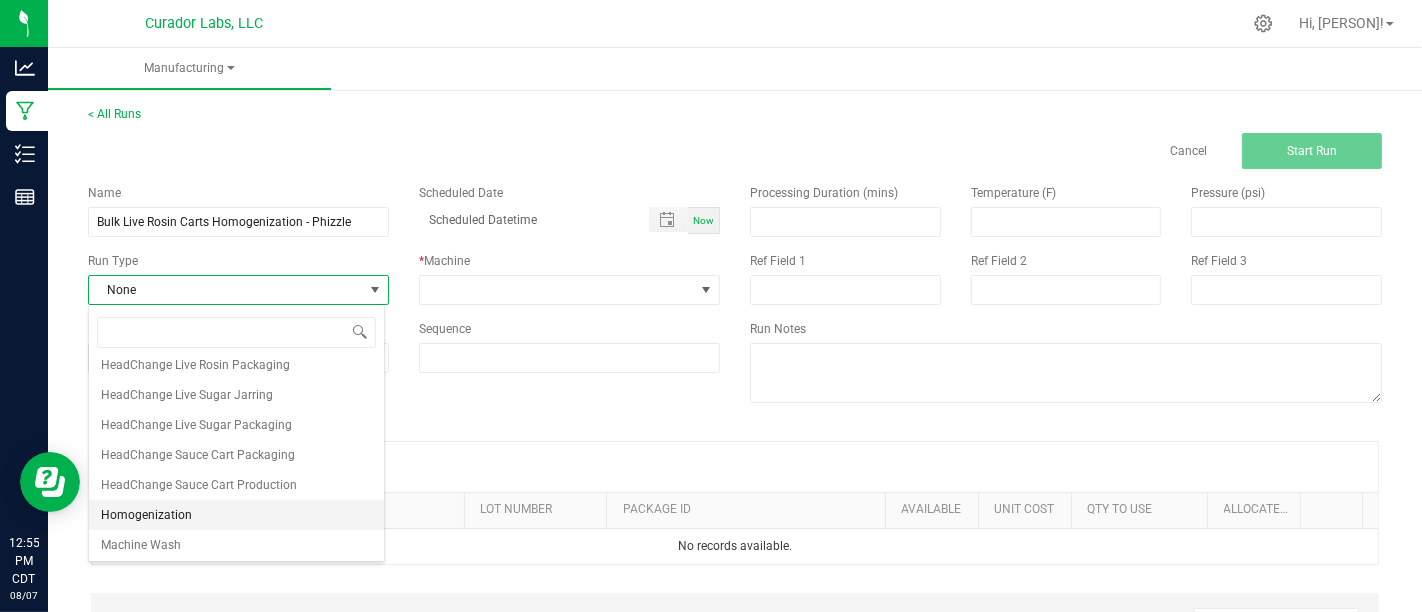 click on "Homogenization" at bounding box center (236, 515) 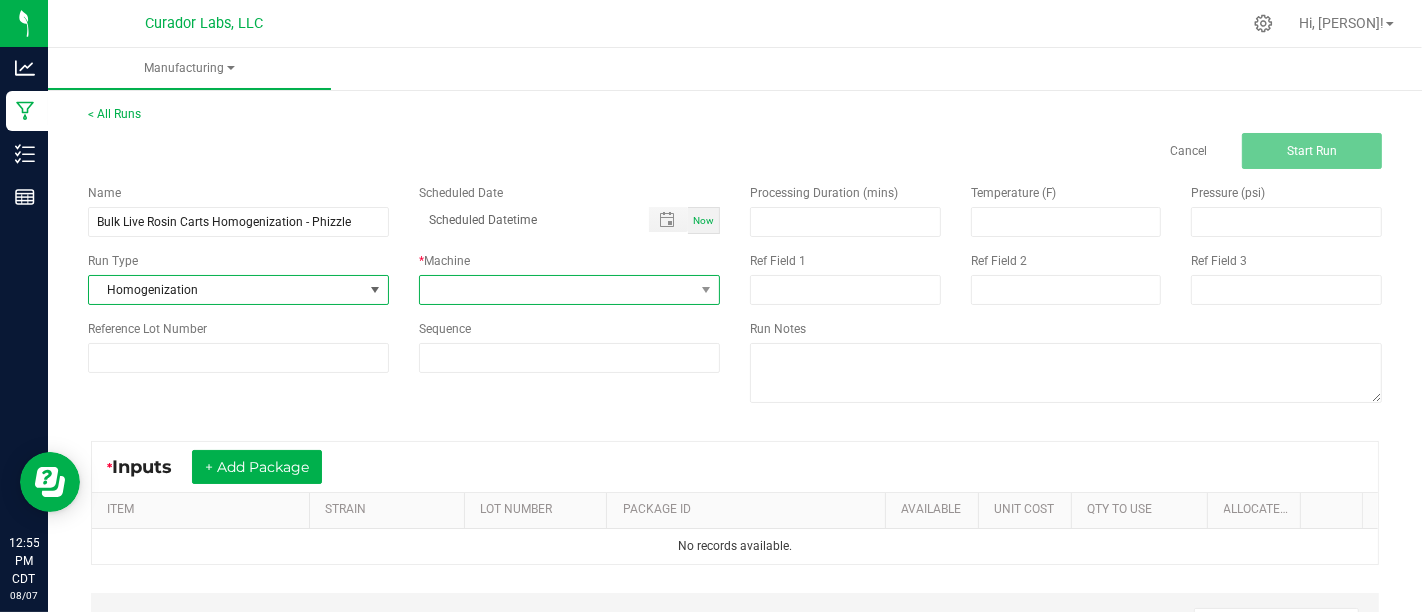 click at bounding box center [557, 290] 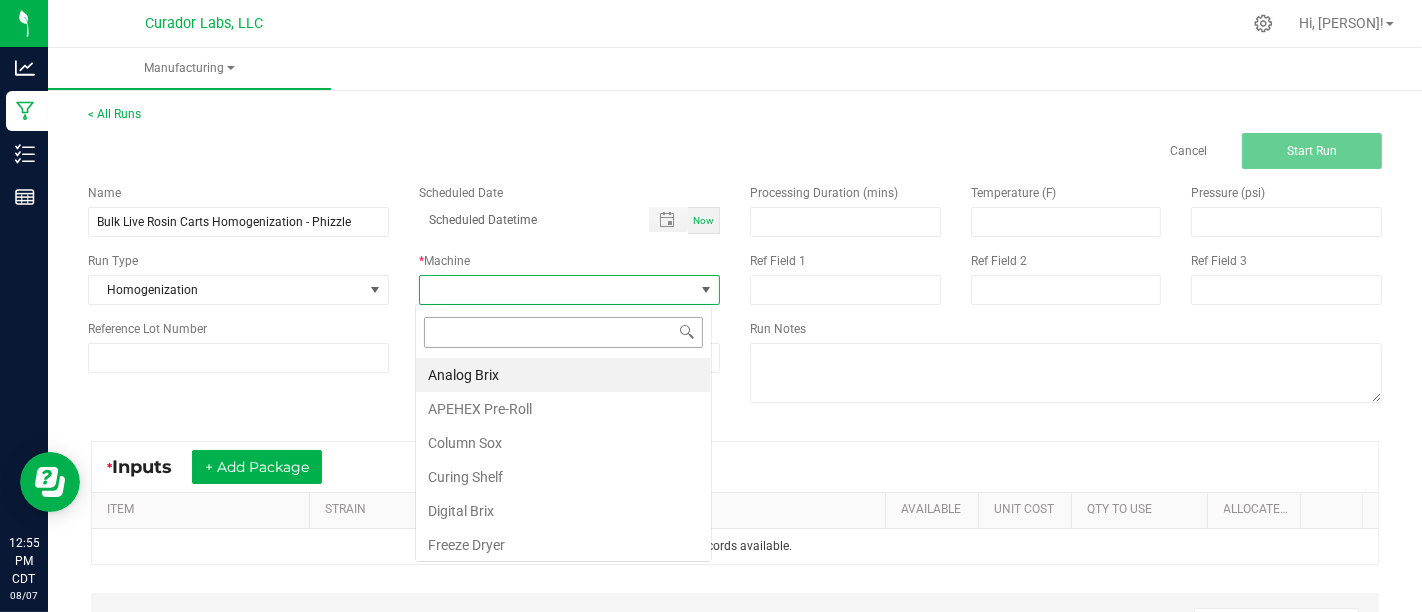scroll, scrollTop: 99970, scrollLeft: 99702, axis: both 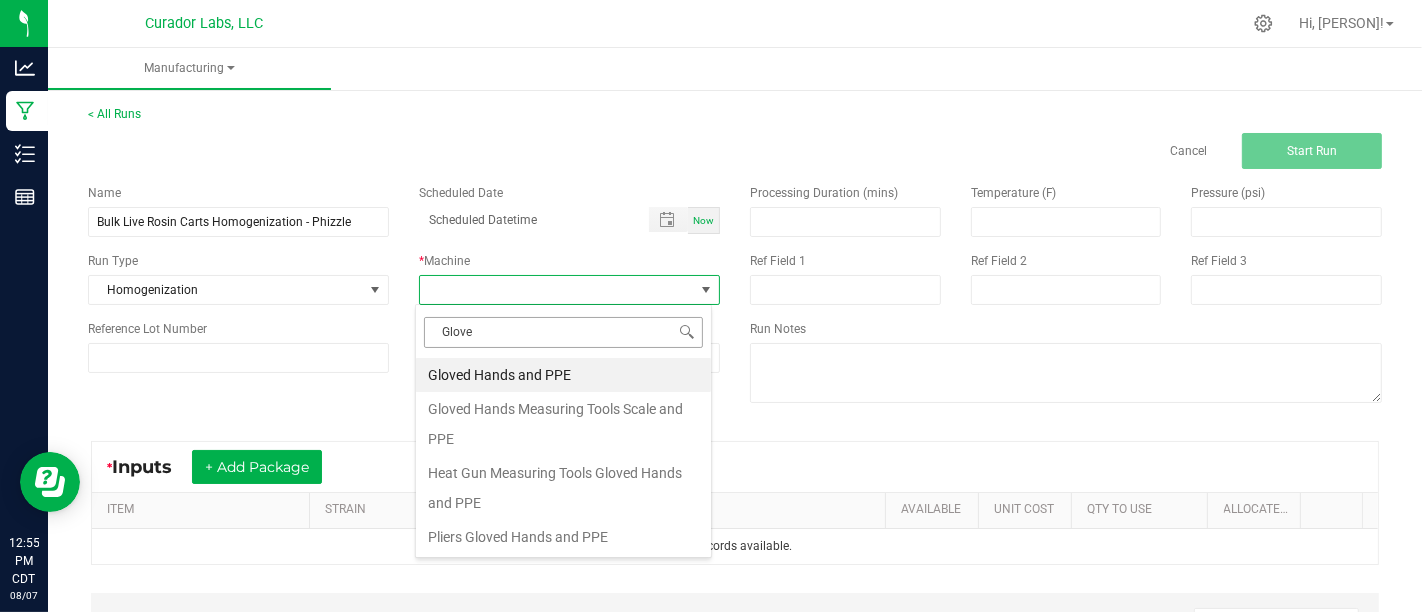 type on "Gloved" 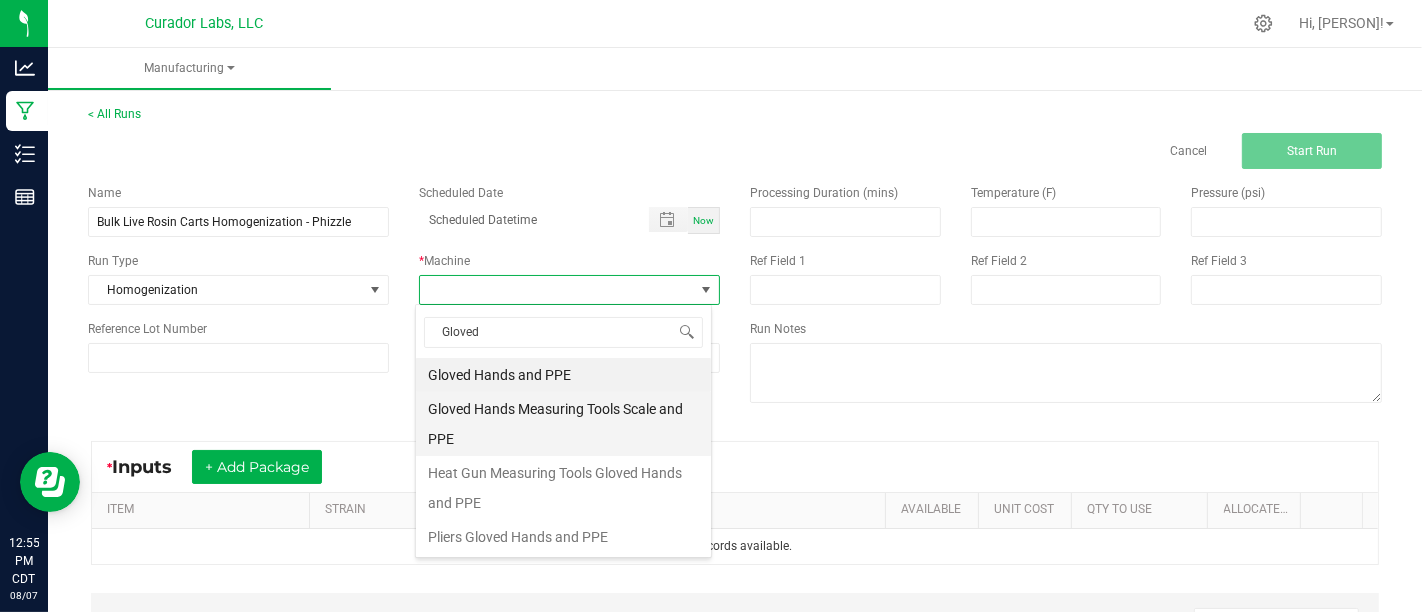 click on "Gloved Hands Measuring Tools Scale and PPE" at bounding box center [563, 424] 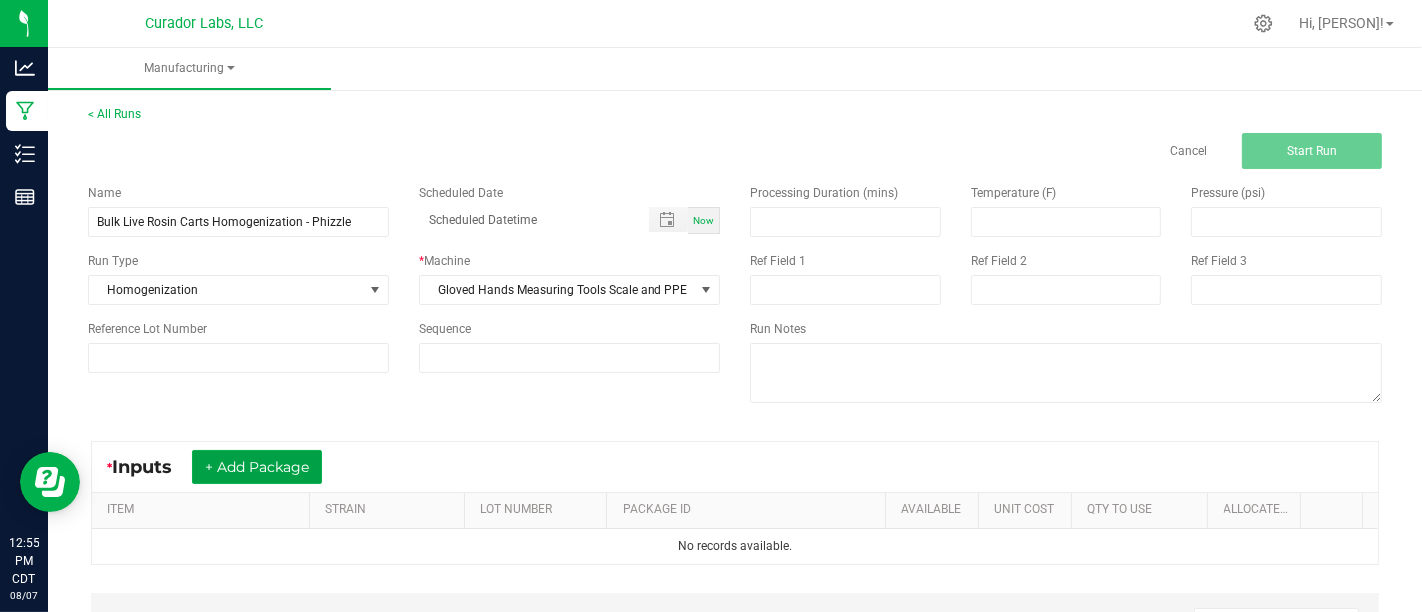 drag, startPoint x: 268, startPoint y: 460, endPoint x: 216, endPoint y: 459, distance: 52.009613 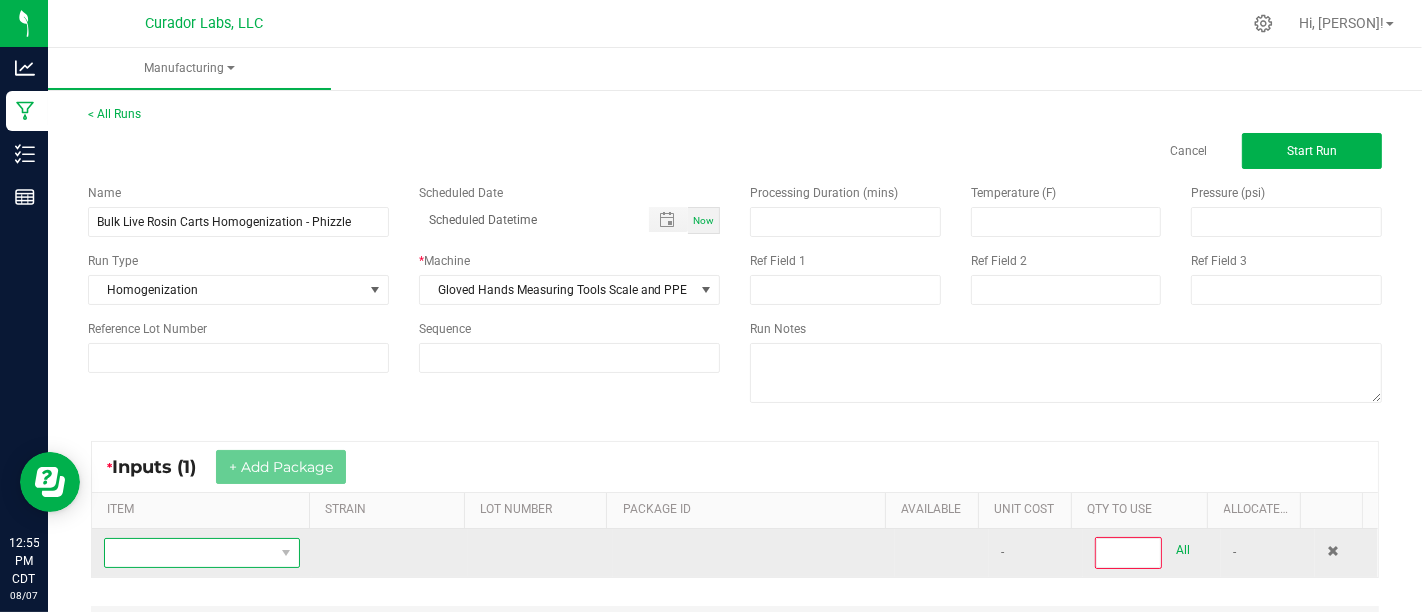click at bounding box center [189, 553] 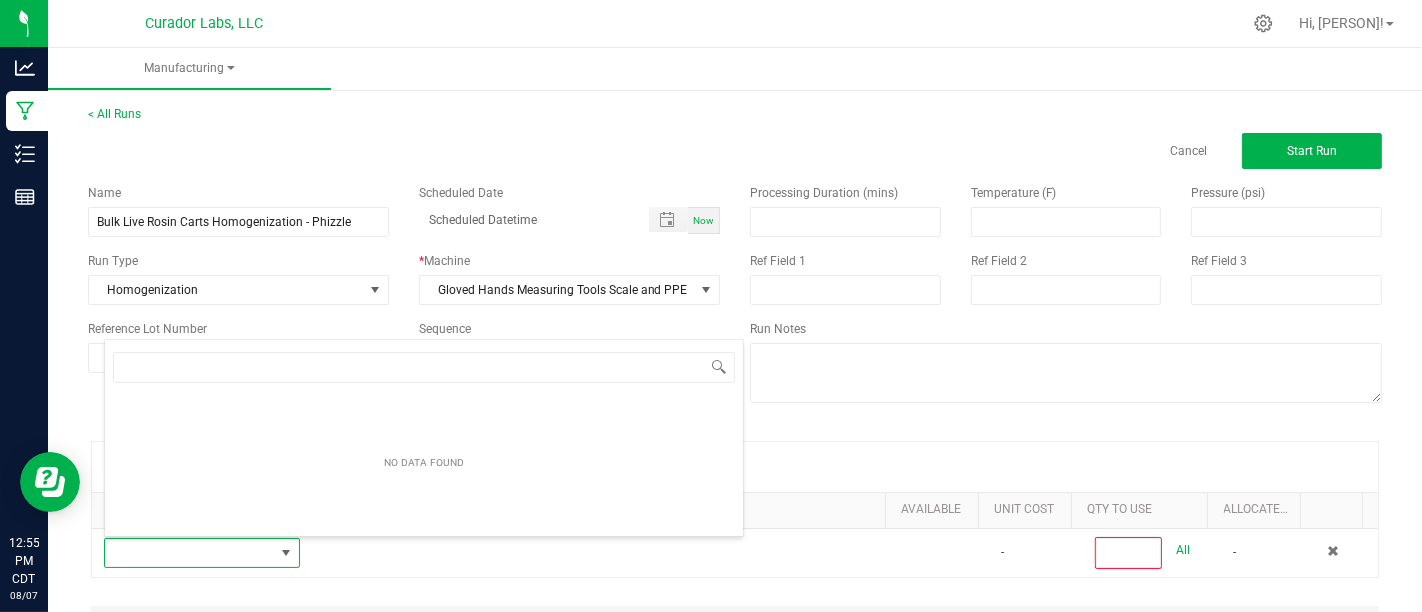 scroll, scrollTop: 99970, scrollLeft: 99810, axis: both 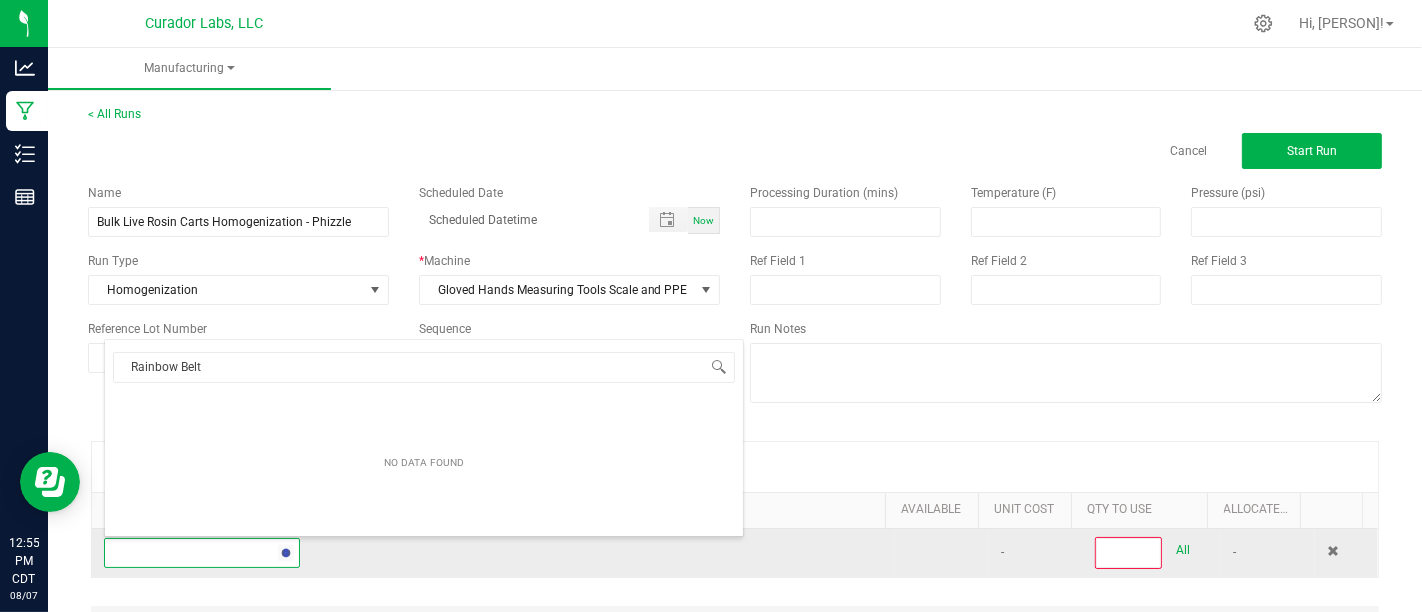 type on "Rainbow Belts" 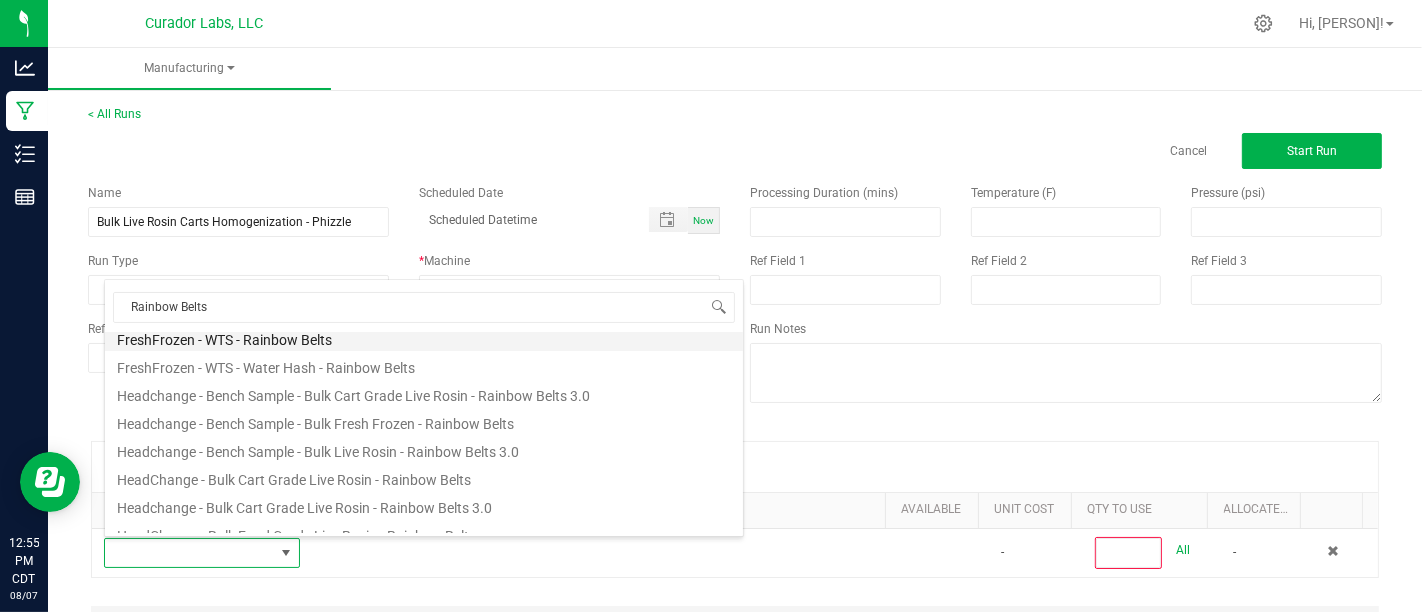scroll, scrollTop: 277, scrollLeft: 0, axis: vertical 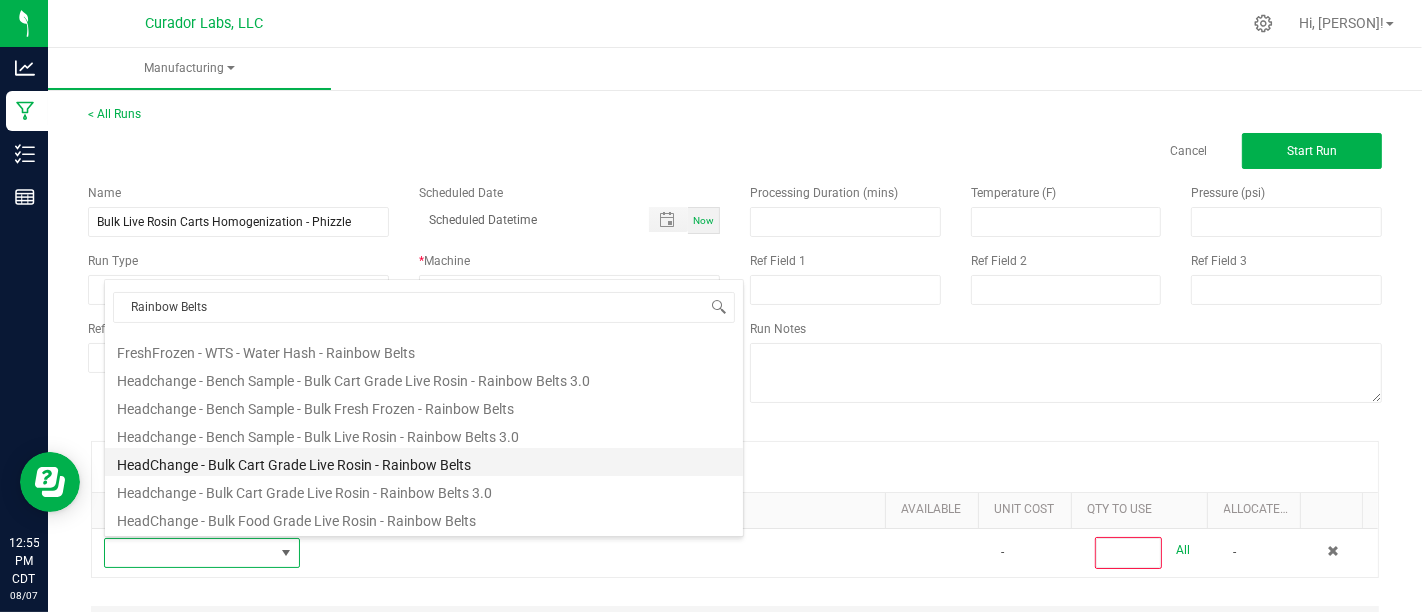 click on "HeadChange - Bulk Cart Grade Live Rosin - Rainbow Belts" at bounding box center (424, 462) 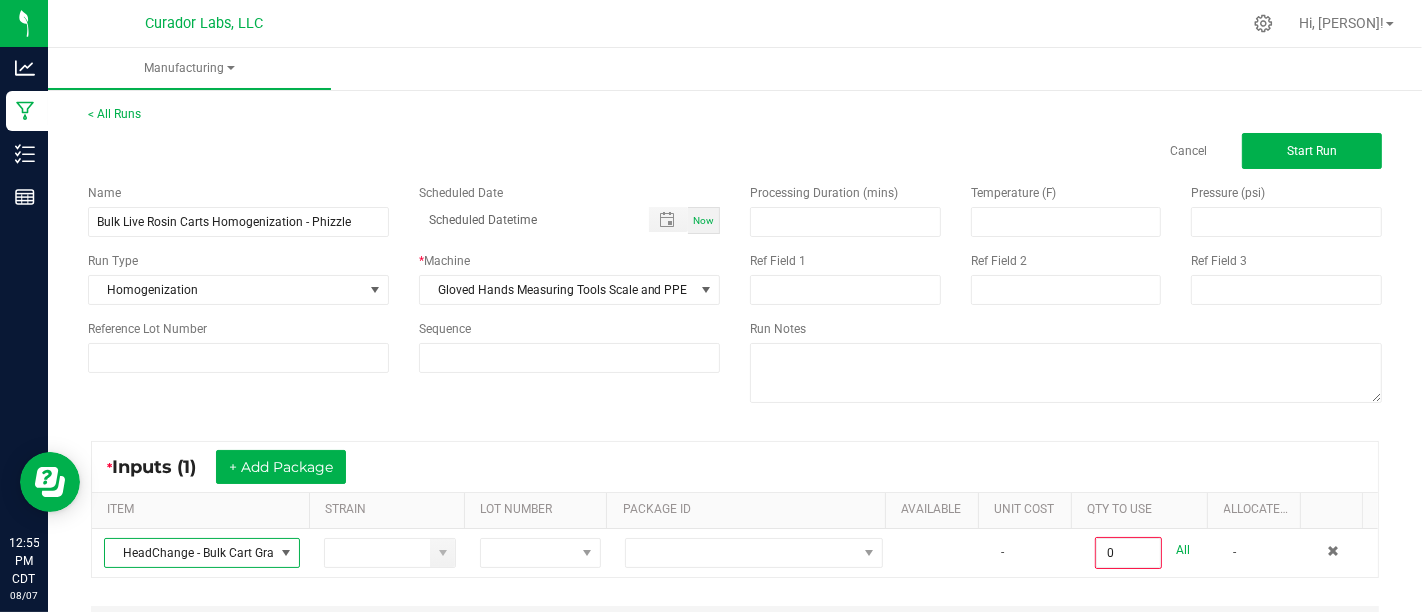 click on "*    Inputs (1)   + Add Package  ITEM STRAIN LOT NUMBER PACKAGE ID AVAILABLE Unit Cost QTY TO USE Allocated Cost HeadChange - Bulk Cart Grade Live Rosin - Rainbow Belts  -  0 All  -" at bounding box center [735, 509] 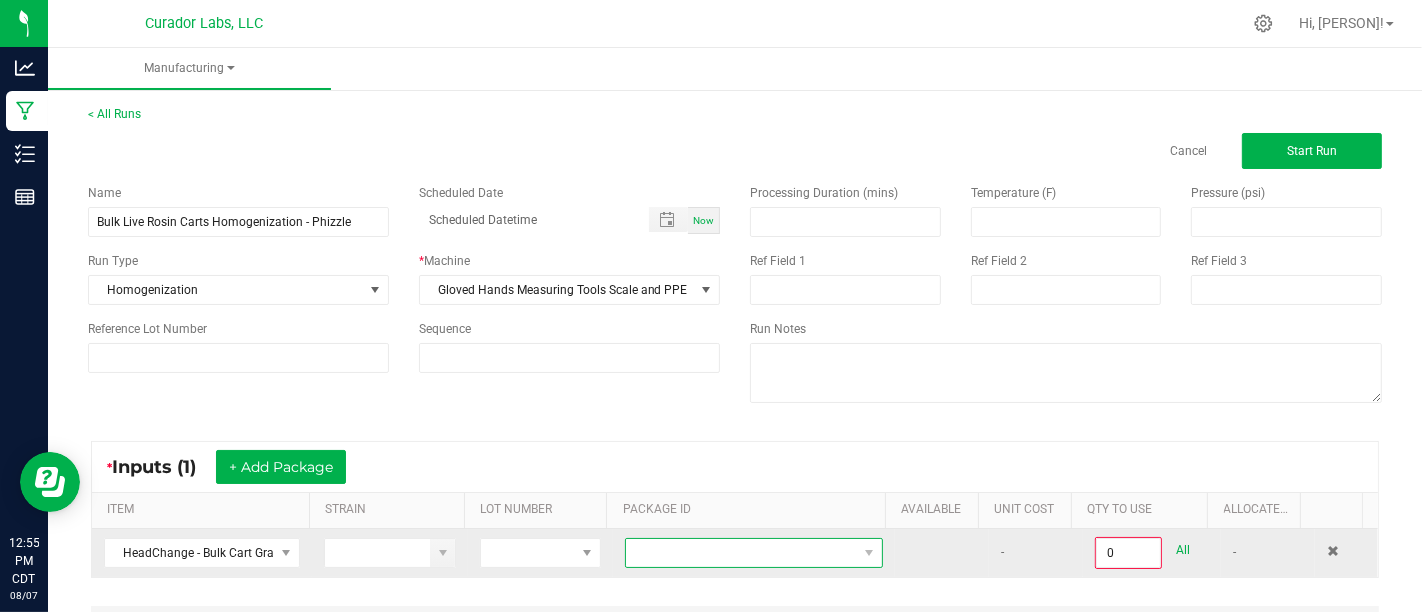 click at bounding box center [741, 553] 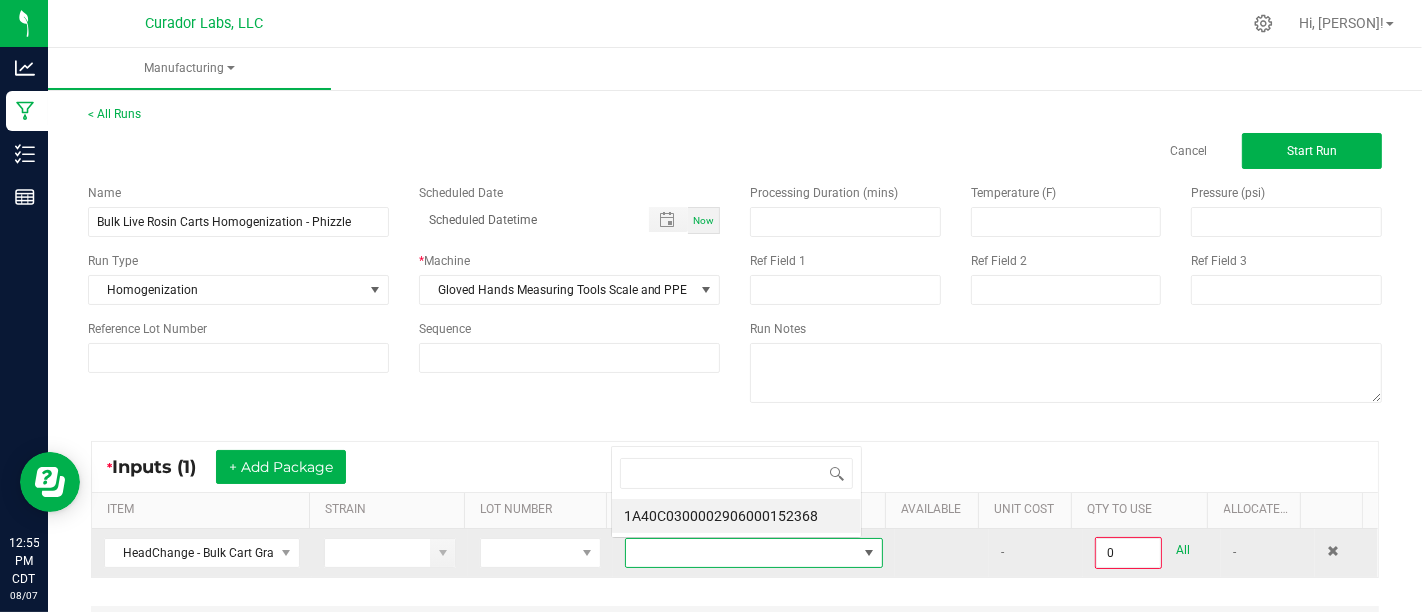 scroll, scrollTop: 0, scrollLeft: 0, axis: both 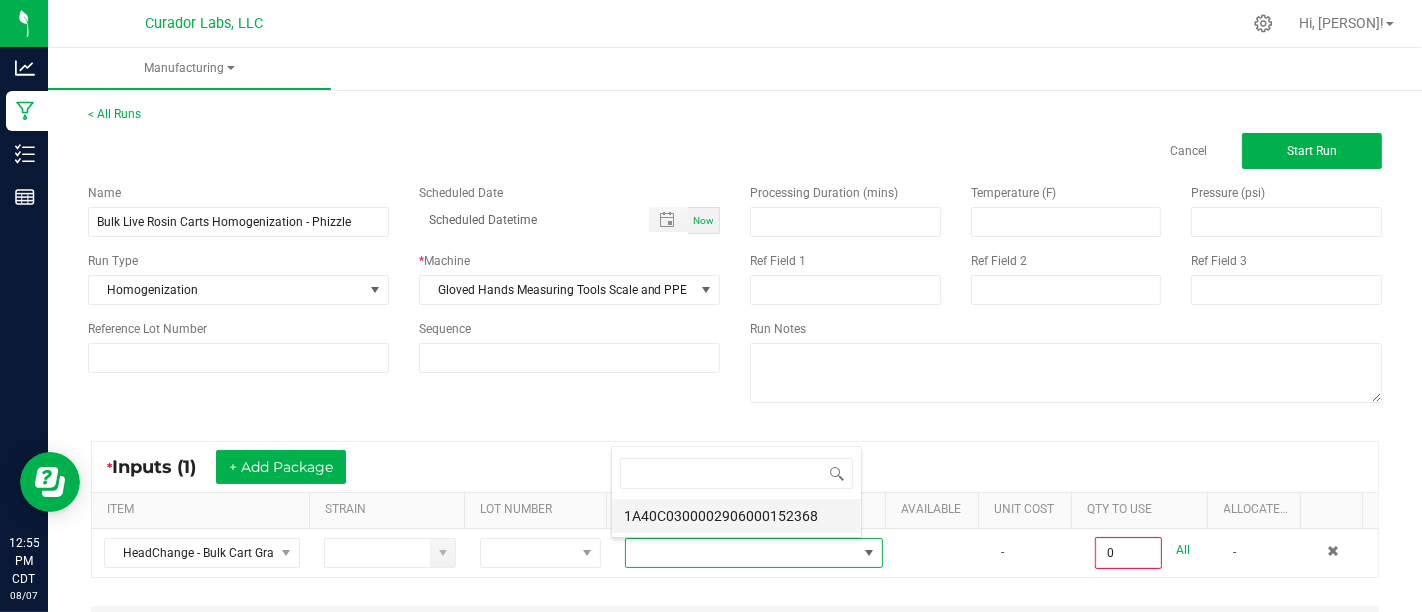 click on "1A40C0300002906000152368" at bounding box center [736, 516] 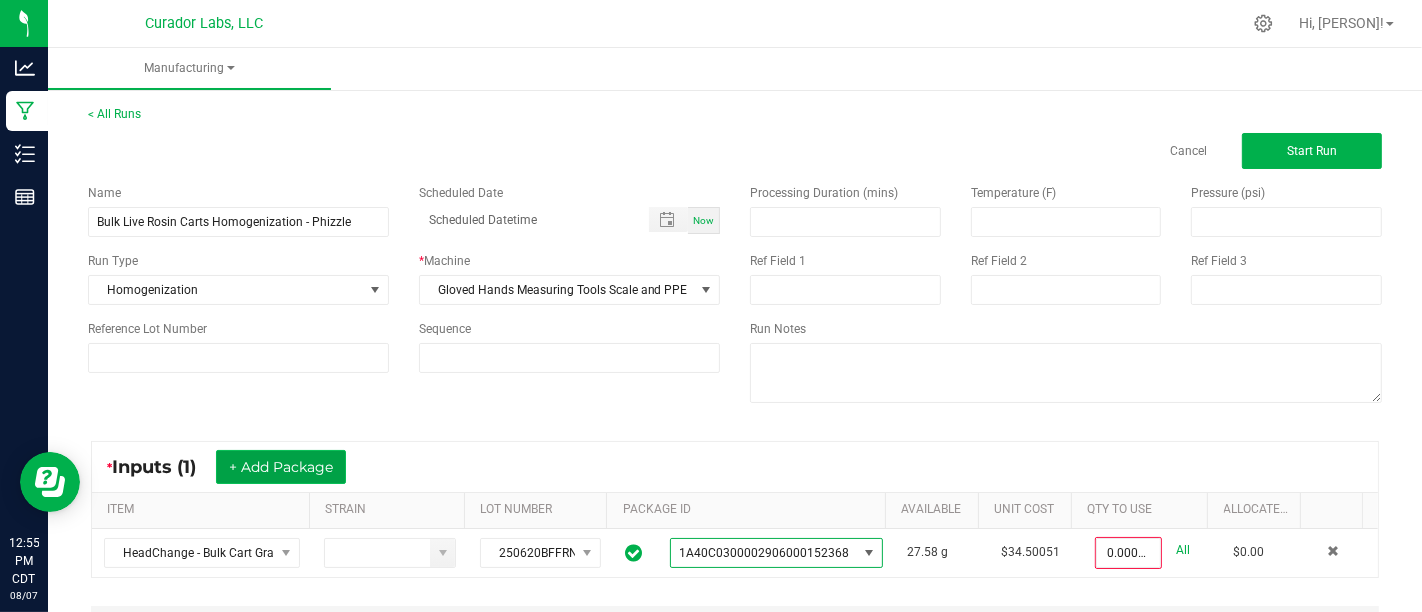 click on "+ Add Package" at bounding box center [281, 467] 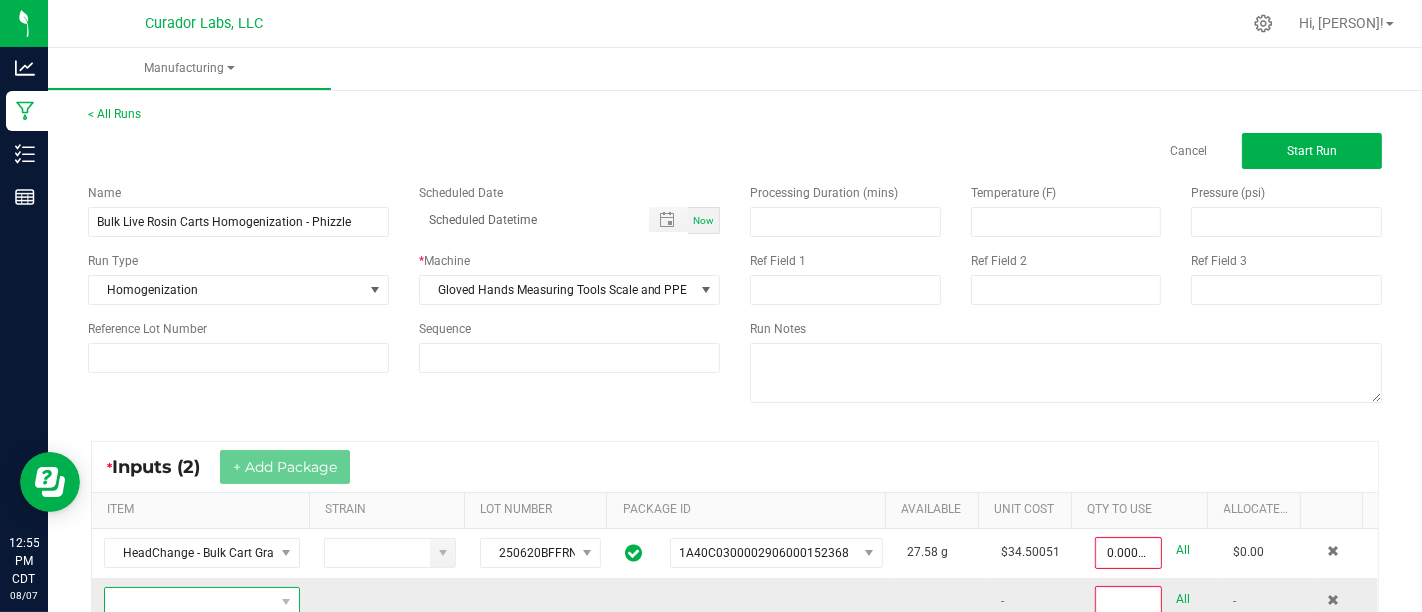 click at bounding box center [189, 602] 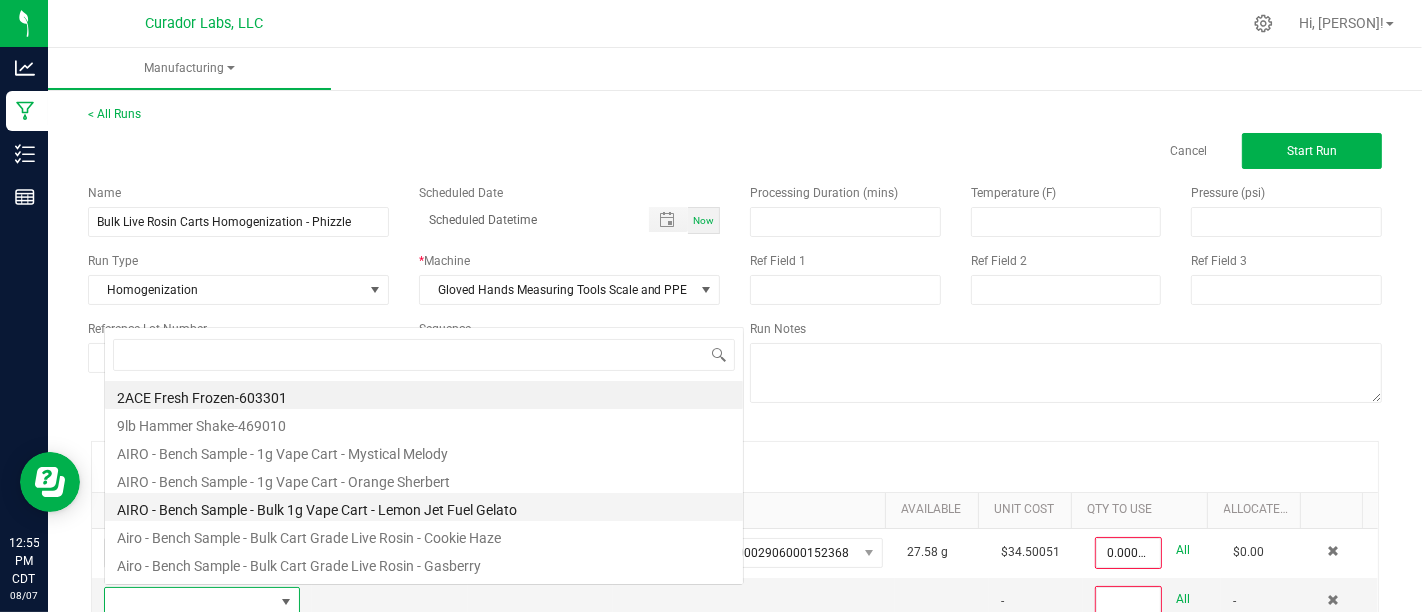 scroll, scrollTop: 0, scrollLeft: 0, axis: both 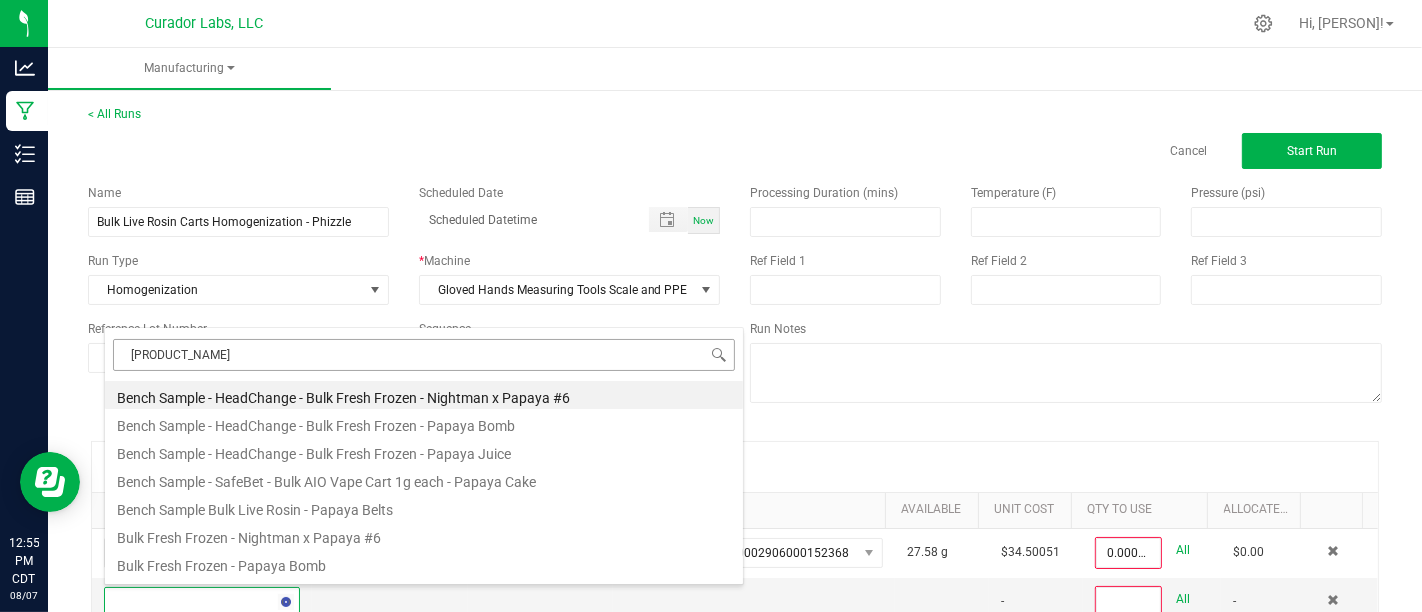 type on "Papaya Juice" 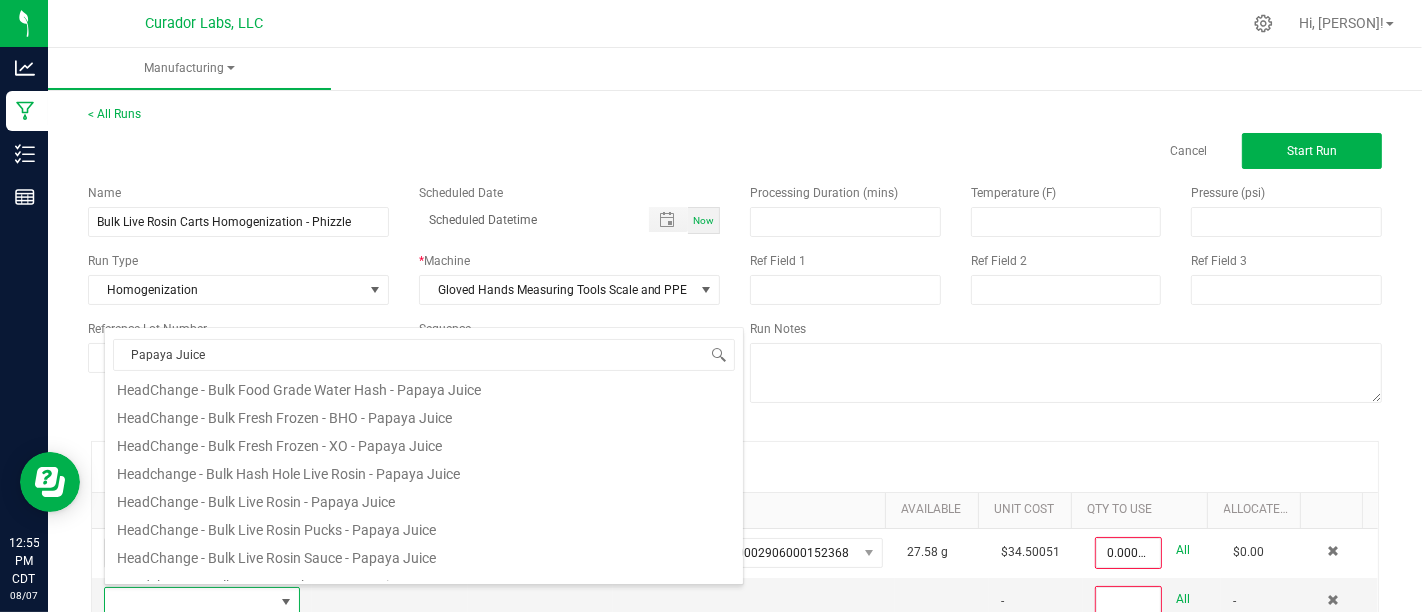 scroll, scrollTop: 0, scrollLeft: 0, axis: both 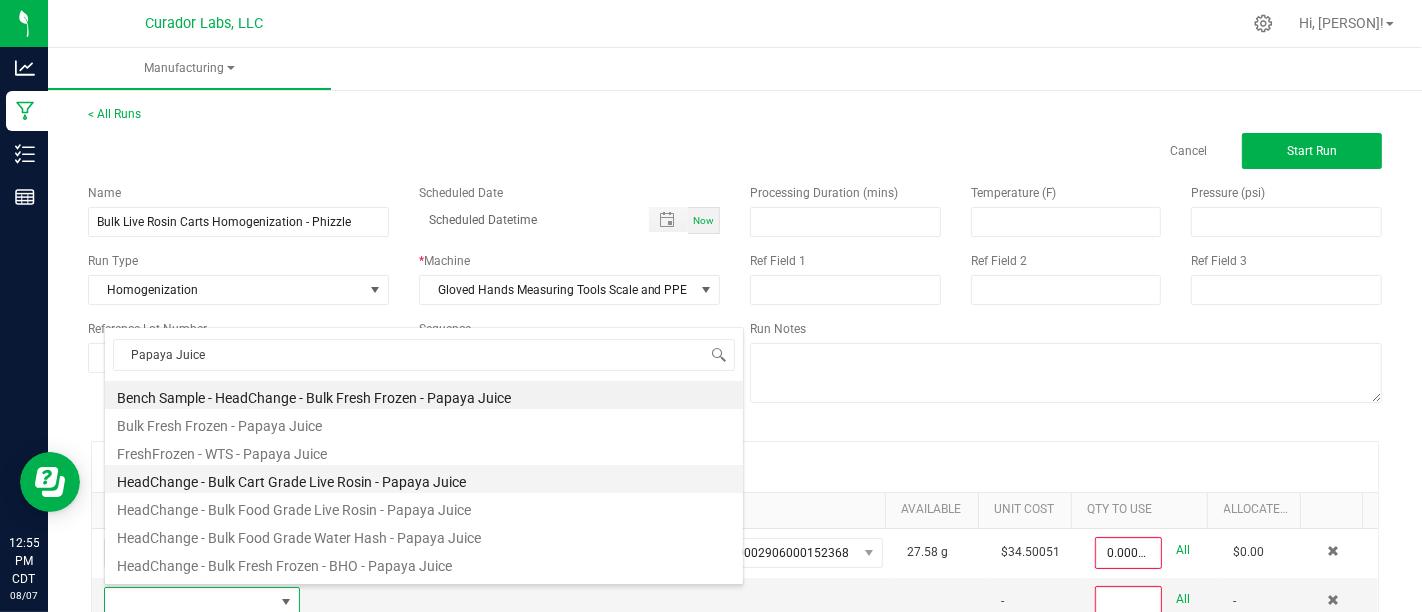 click on "HeadChange - Bulk Cart Grade Live Rosin - Papaya Juice" at bounding box center (424, 479) 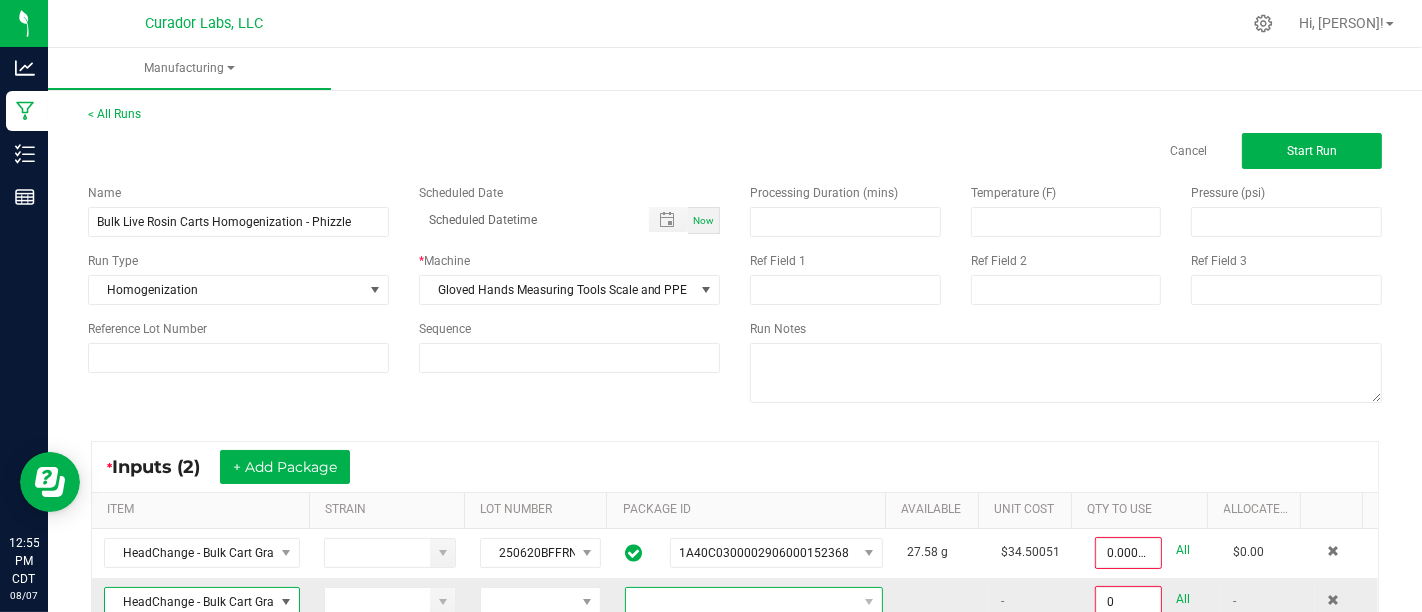 click at bounding box center (741, 602) 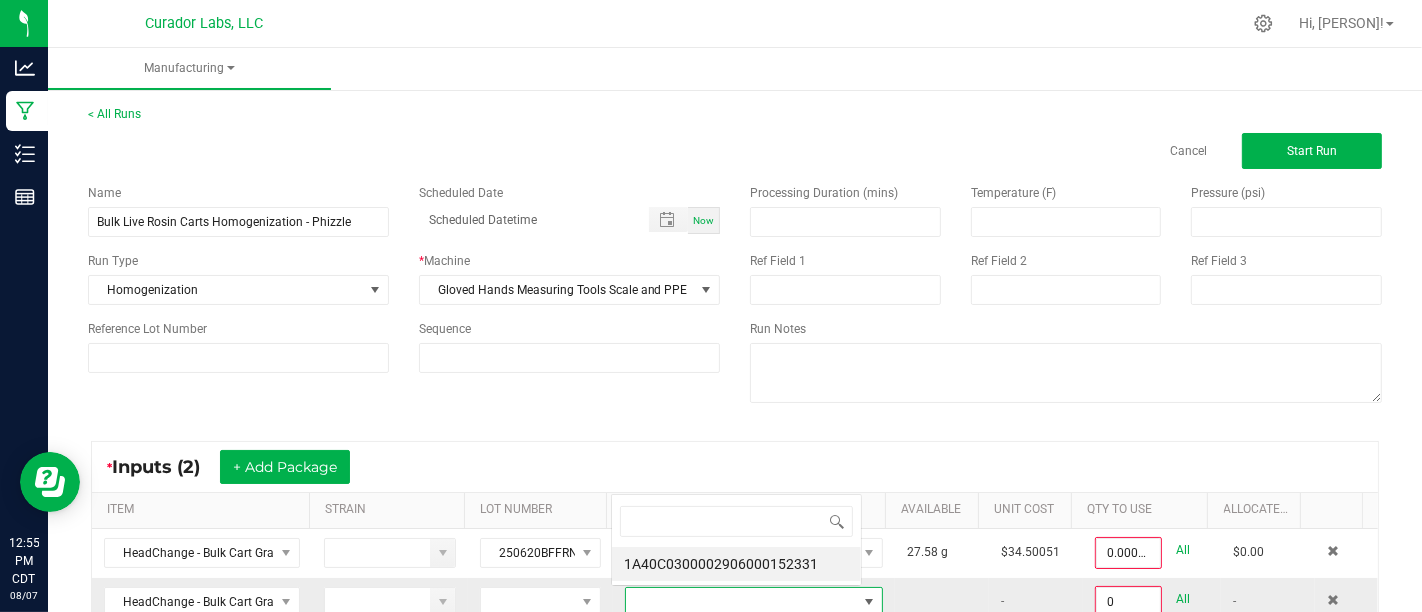 scroll, scrollTop: 0, scrollLeft: 0, axis: both 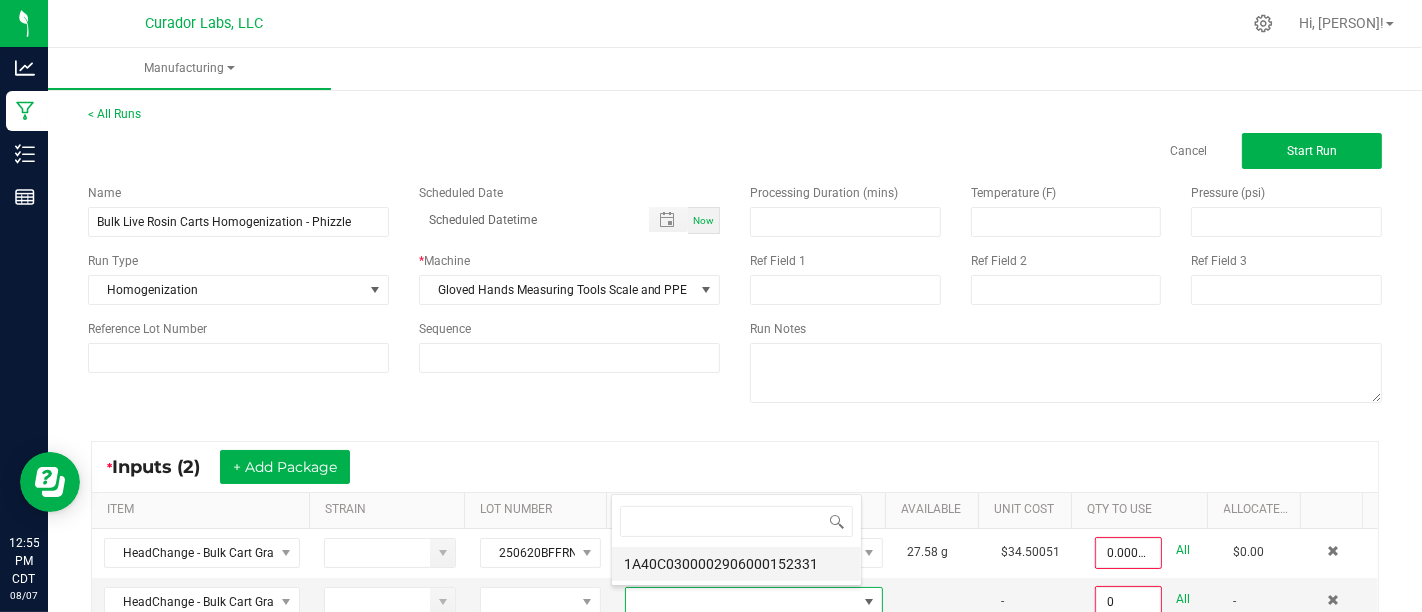 click on "1A40C0300002906000152331" at bounding box center (736, 564) 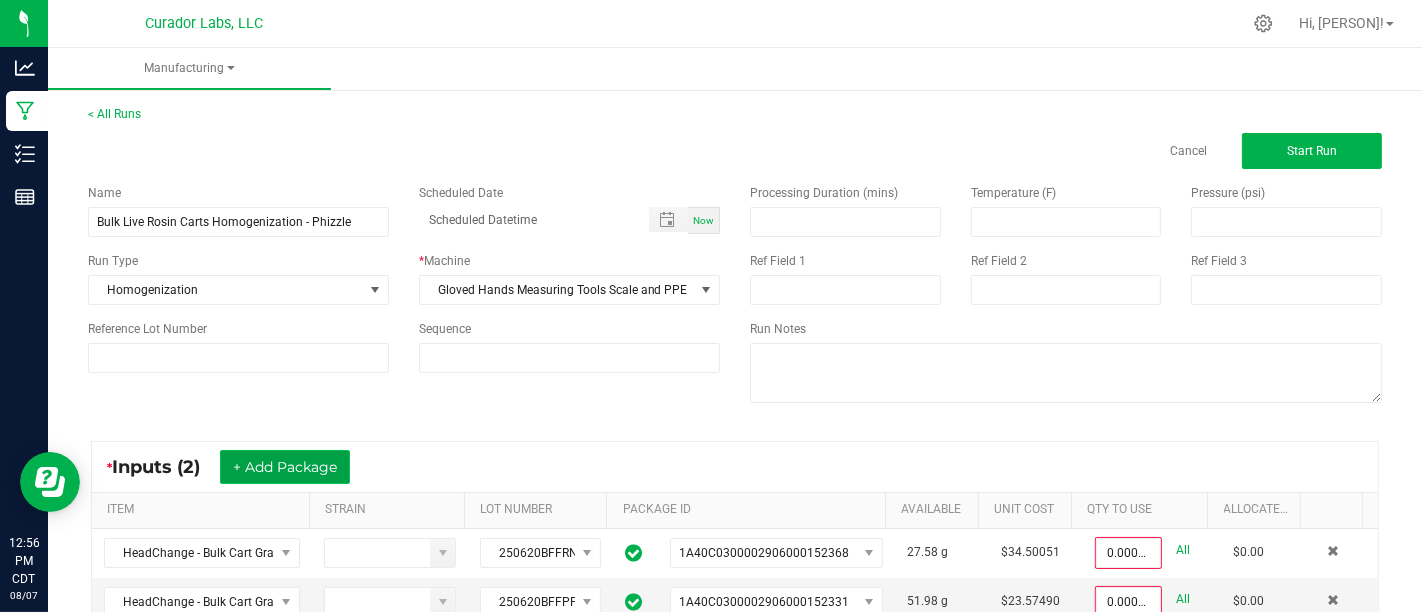 click on "+ Add Package" at bounding box center (285, 467) 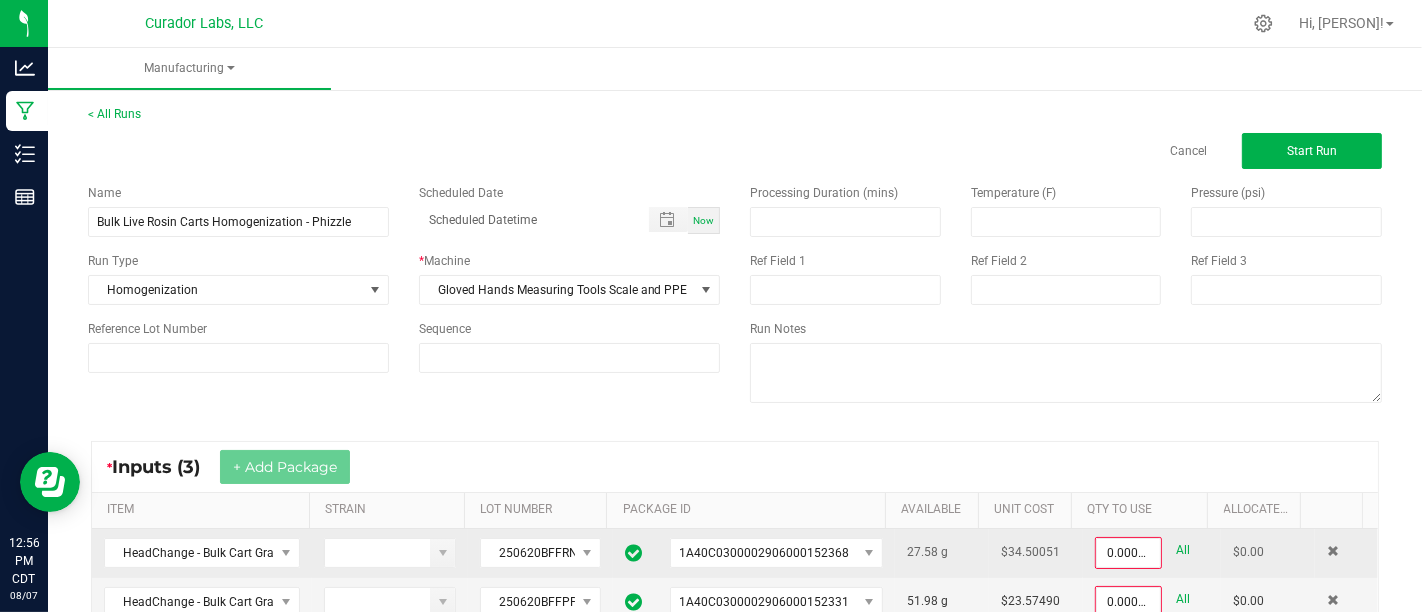 scroll, scrollTop: 52, scrollLeft: 0, axis: vertical 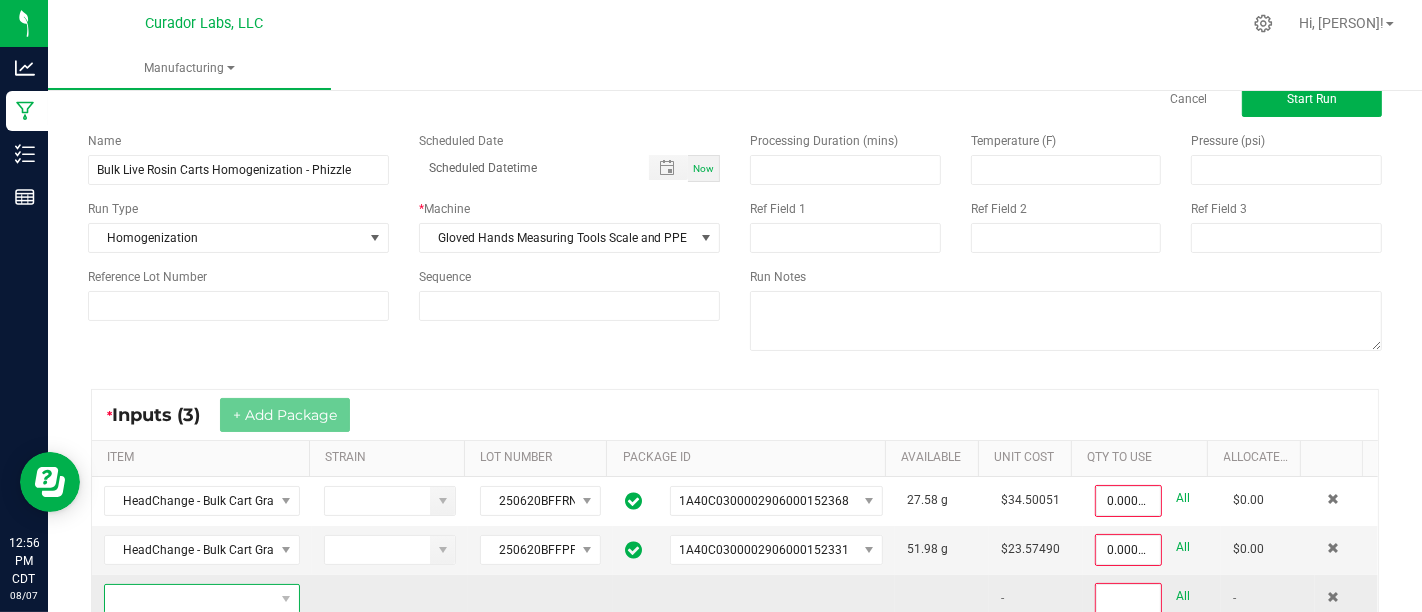 click at bounding box center (285, 599) 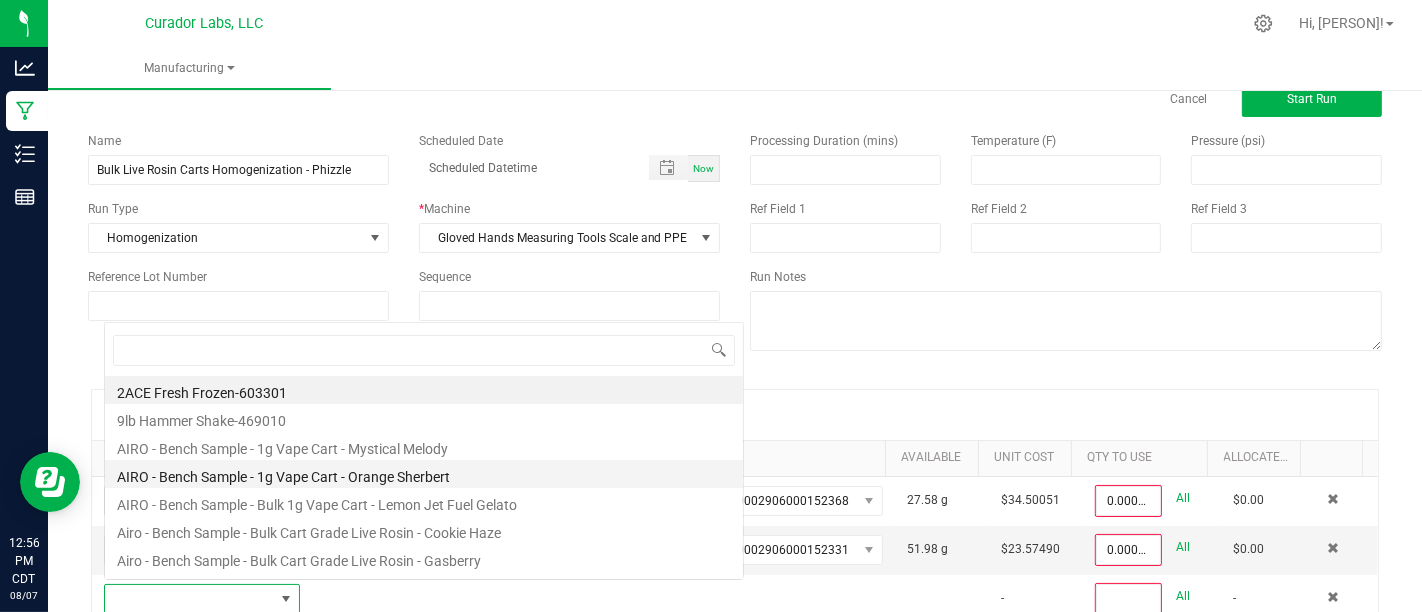 scroll, scrollTop: 0, scrollLeft: 0, axis: both 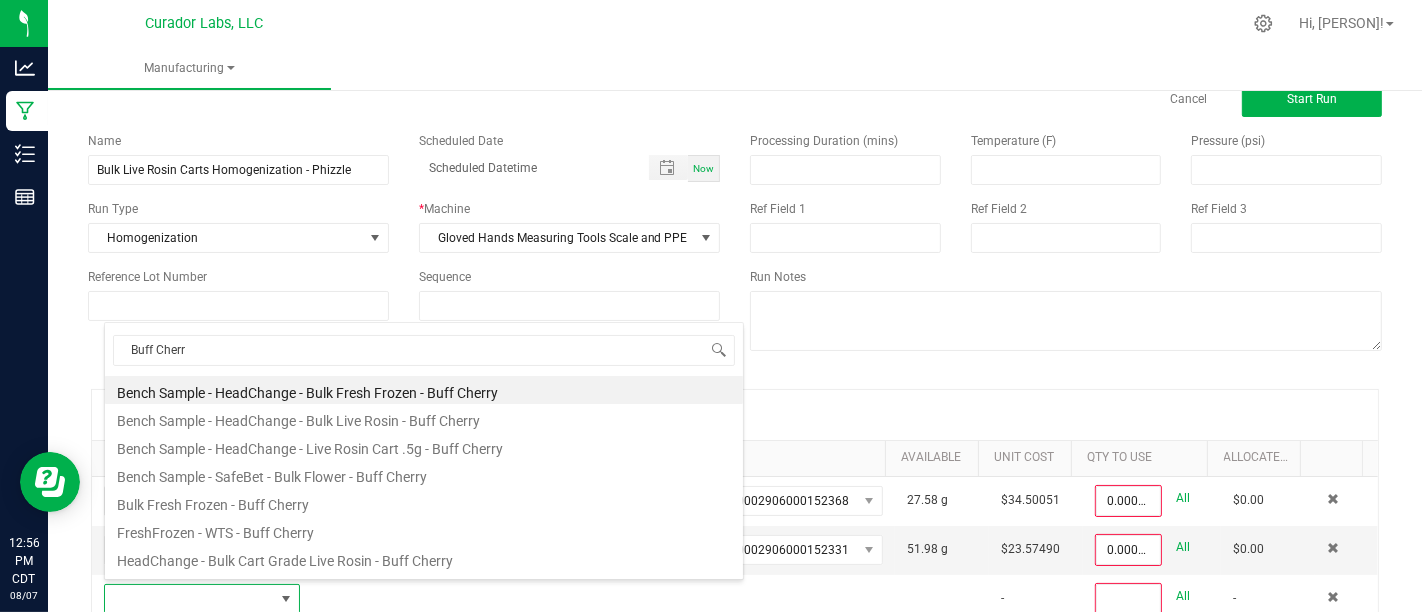 type on "Buff Cherry" 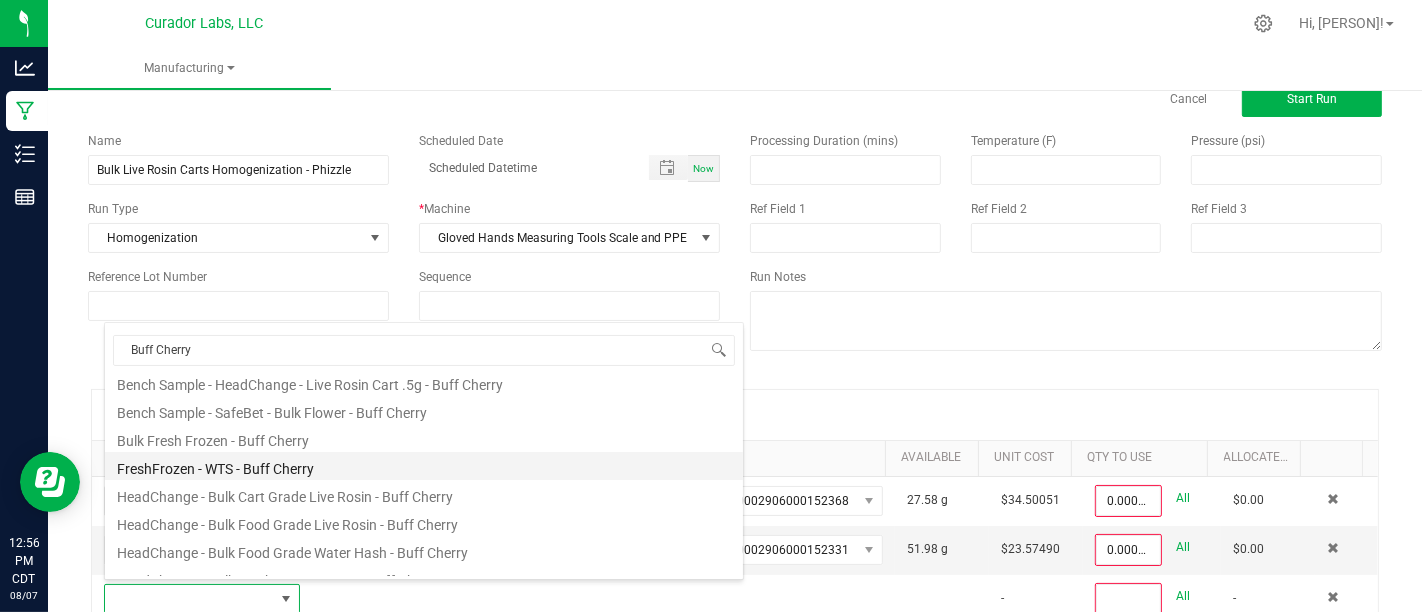 scroll, scrollTop: 80, scrollLeft: 0, axis: vertical 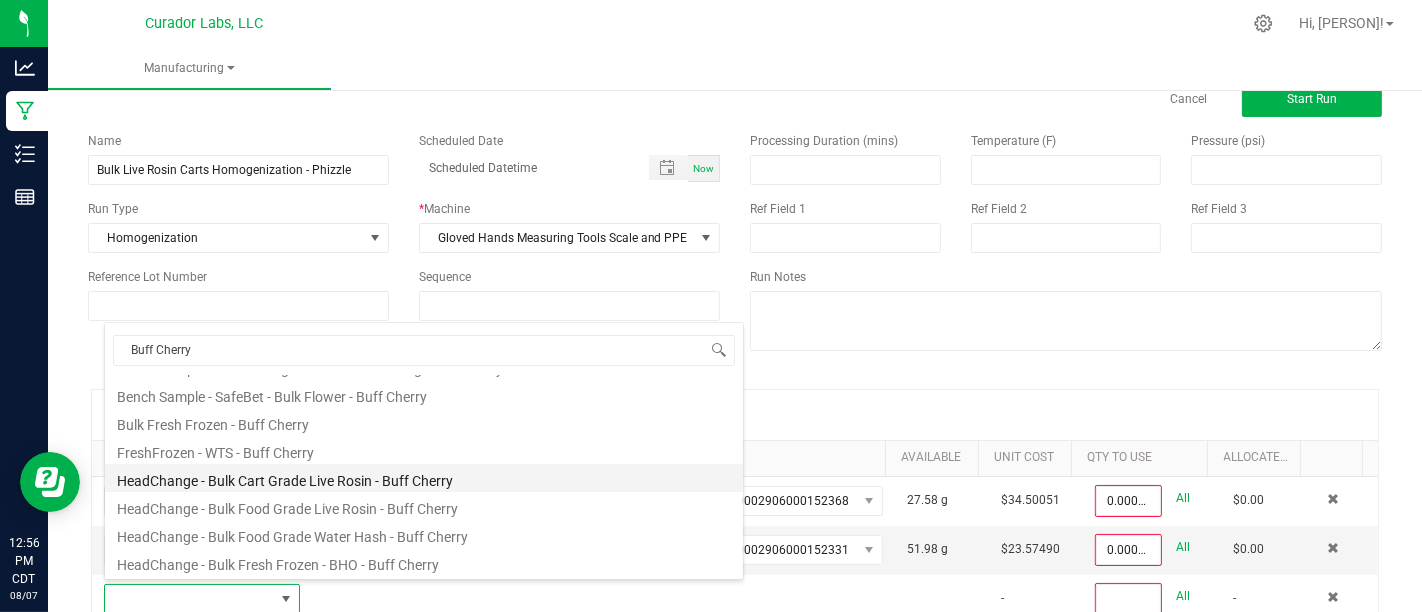 click on "HeadChange - Bulk Cart Grade Live Rosin - Buff Cherry" at bounding box center [424, 478] 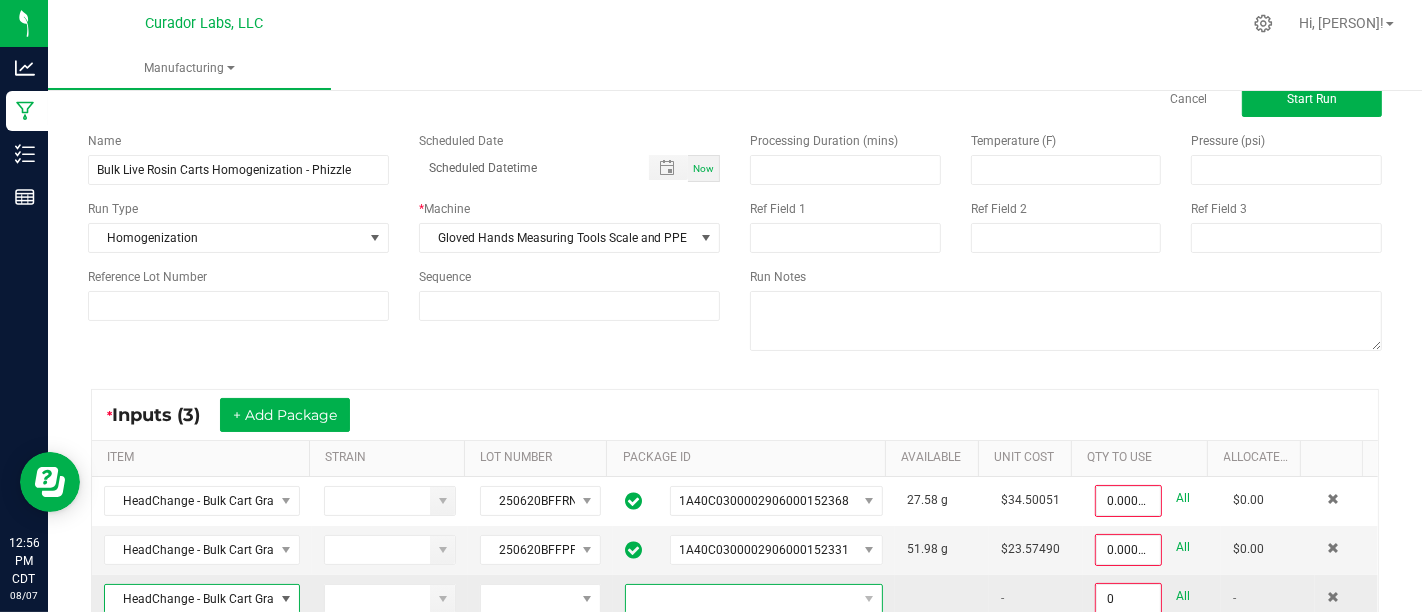 click at bounding box center [741, 599] 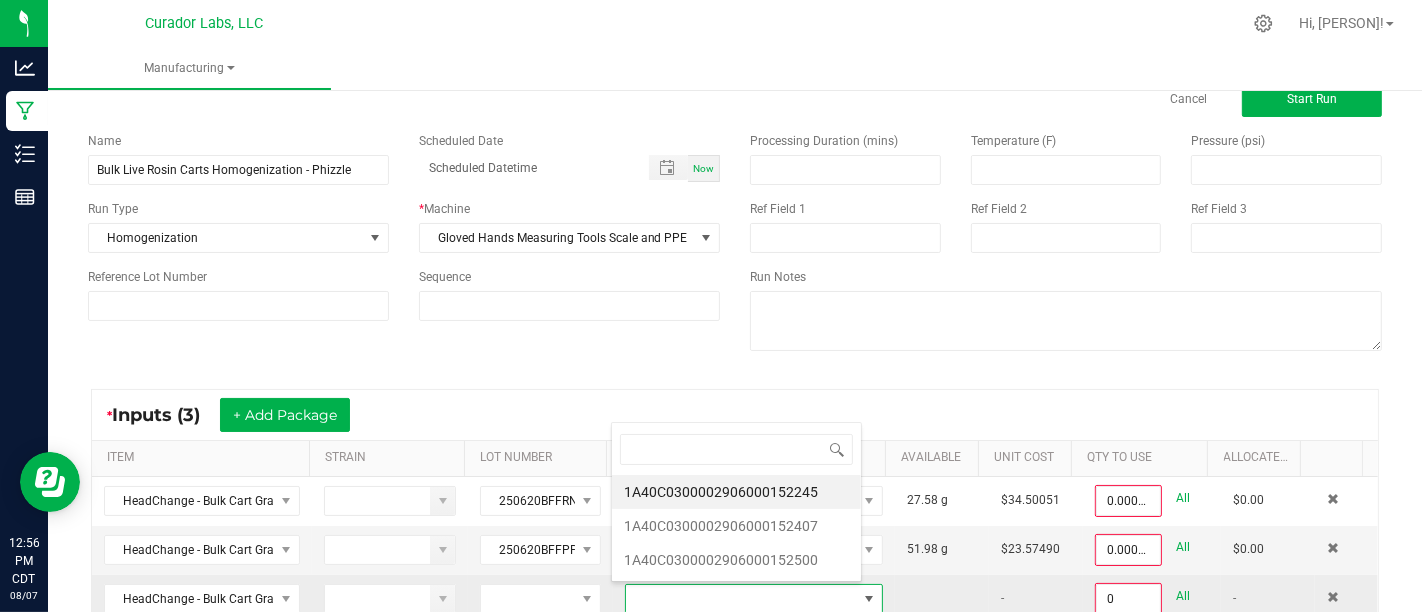 scroll, scrollTop: 99970, scrollLeft: 99748, axis: both 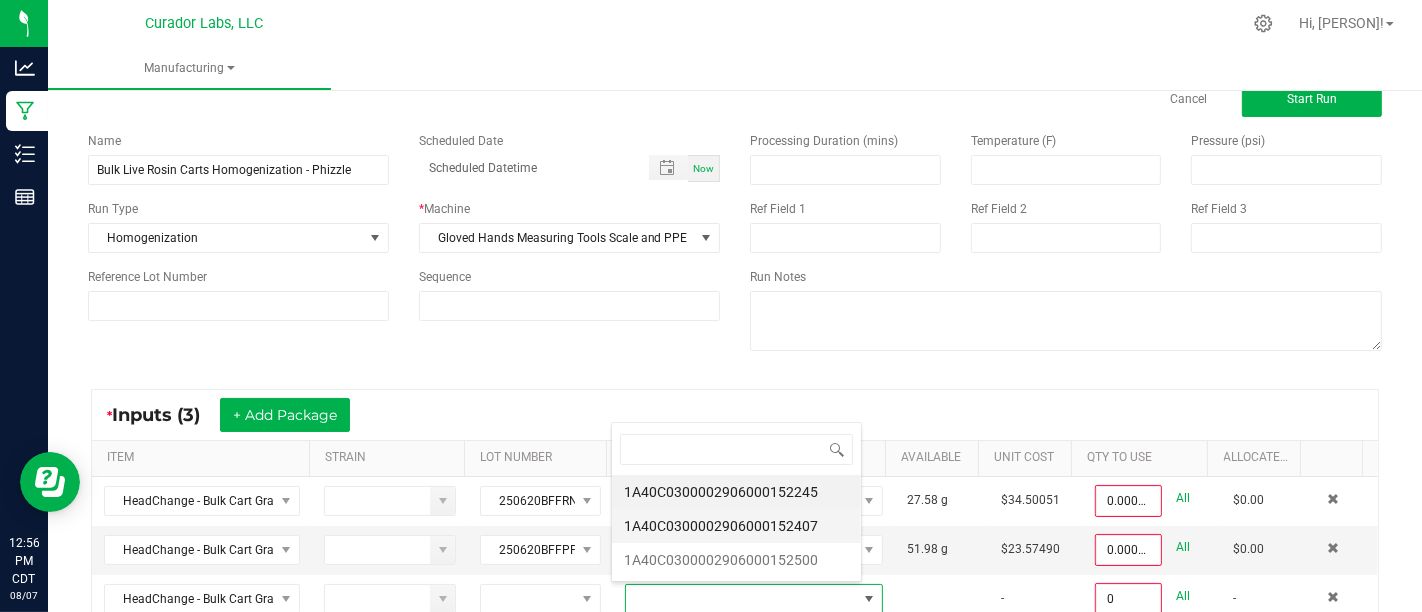 click on "1A40C0300002906000152407" at bounding box center [736, 526] 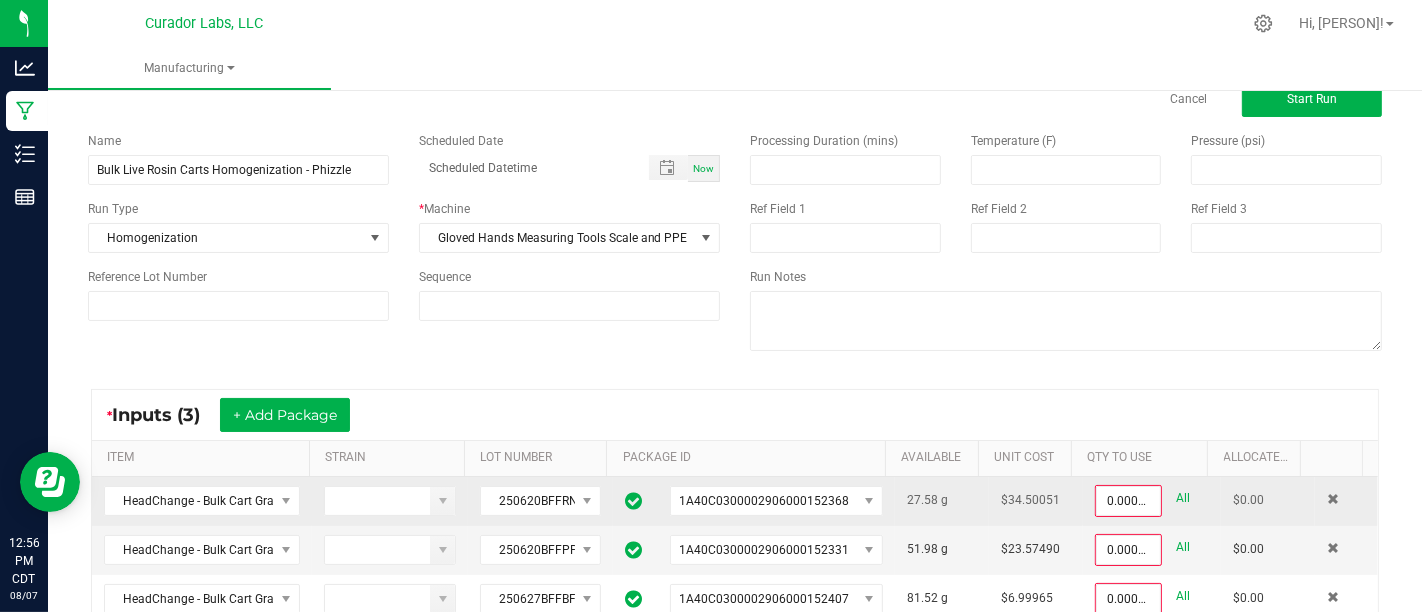 click on "All" at bounding box center (1183, 498) 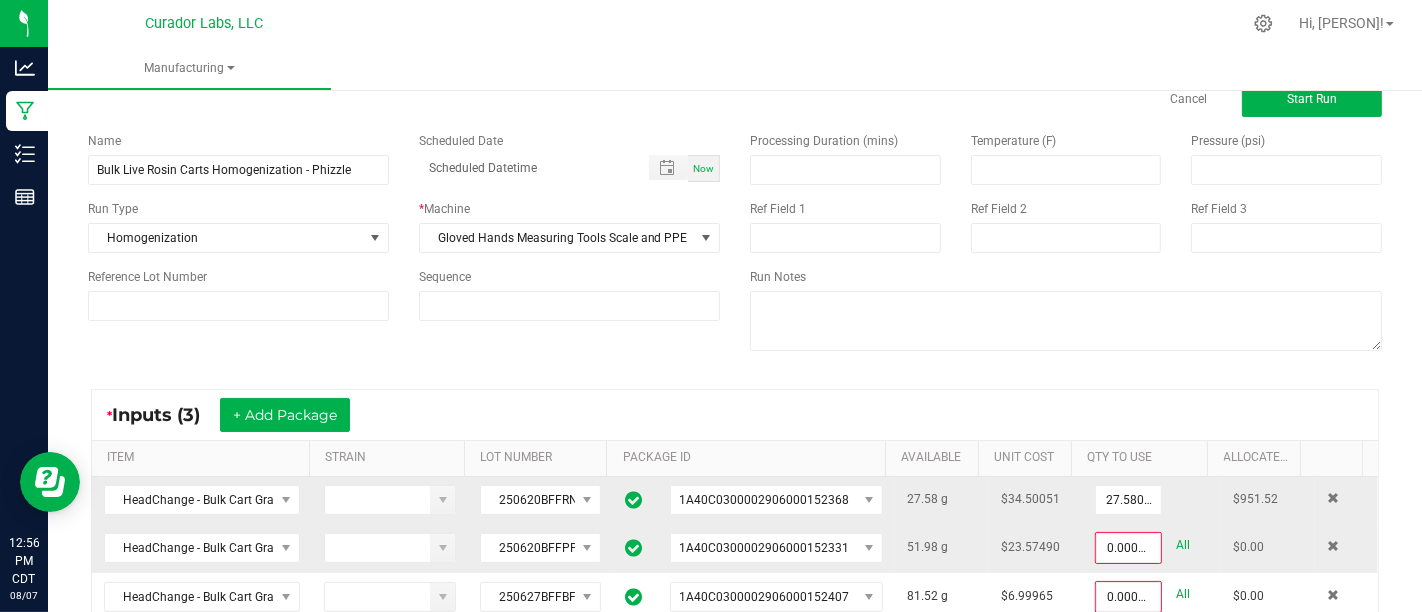 click on "All" at bounding box center (1183, 545) 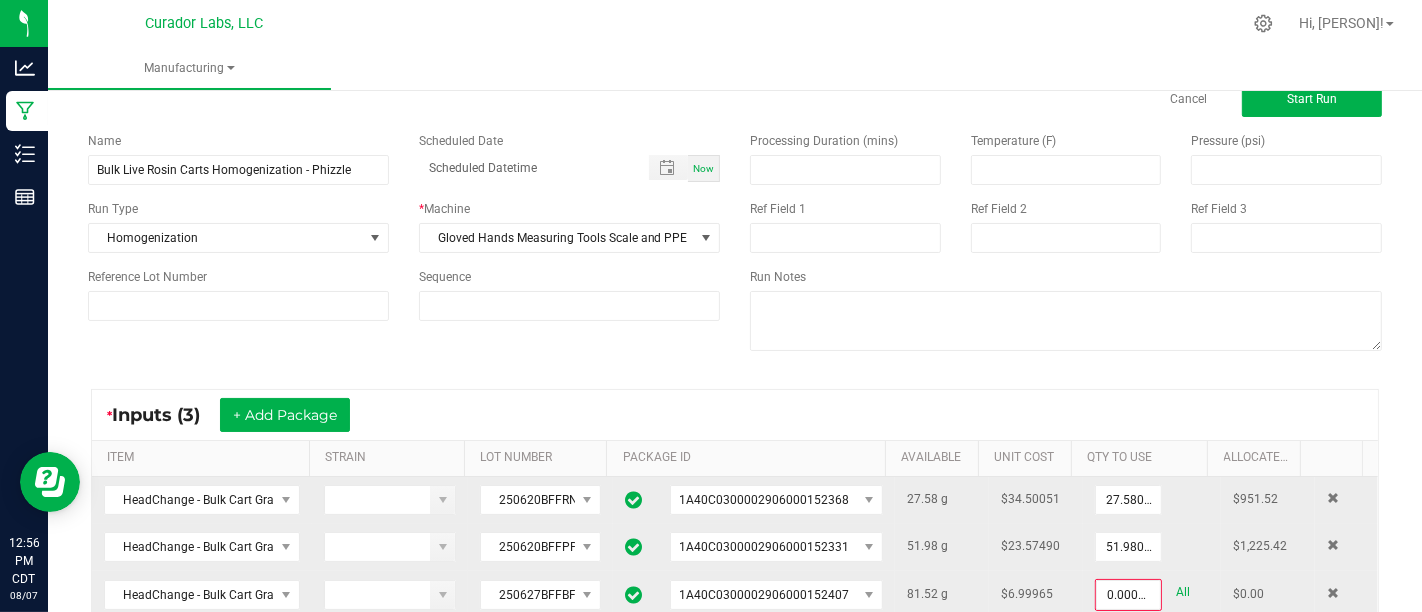 click on "All" at bounding box center (1183, 592) 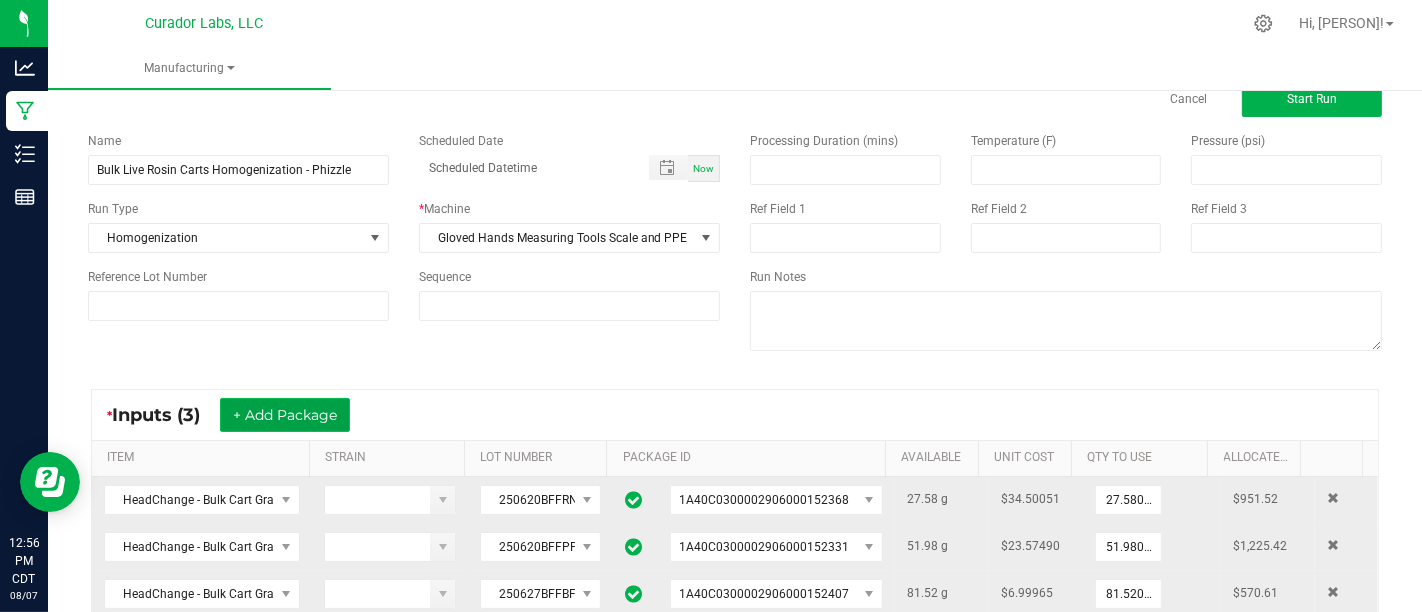 click on "+ Add Package" at bounding box center [285, 415] 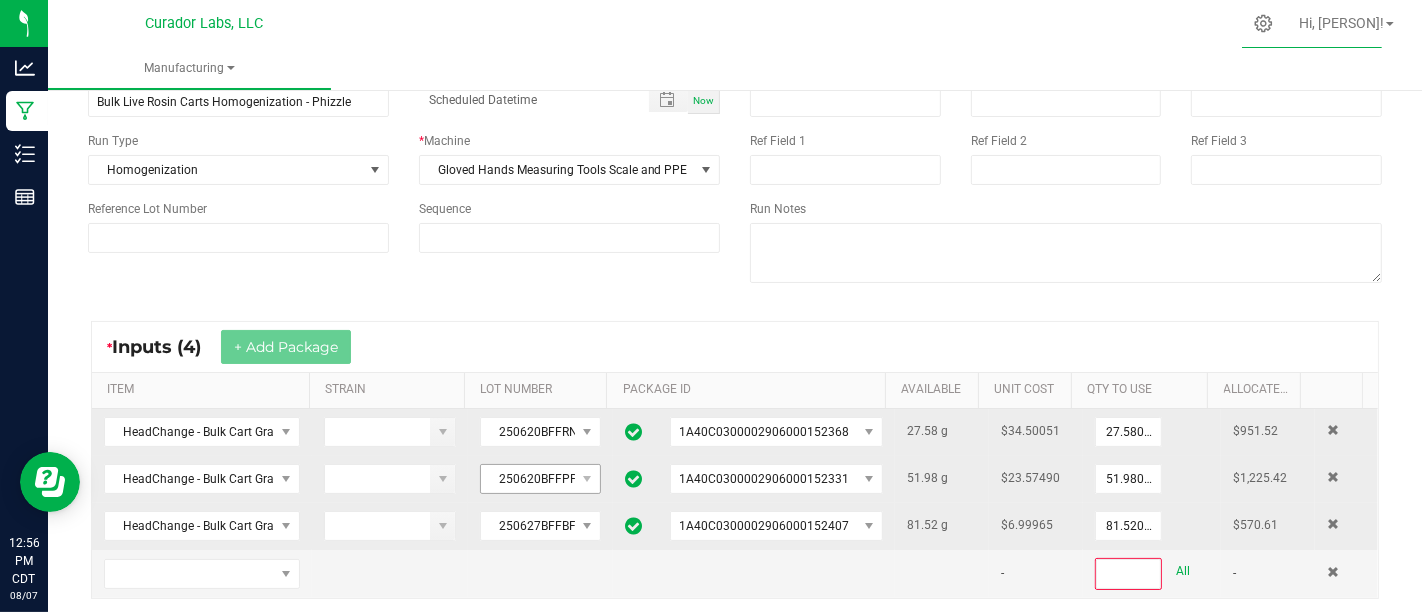 scroll, scrollTop: 128, scrollLeft: 0, axis: vertical 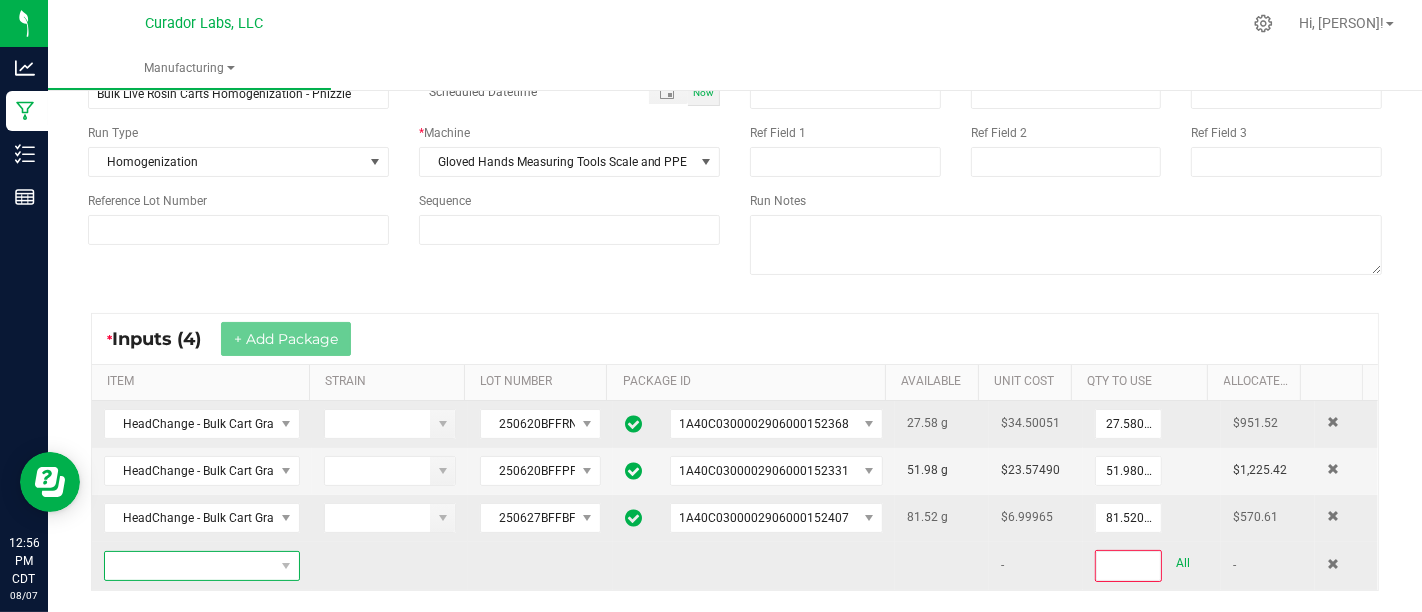 click at bounding box center (189, 566) 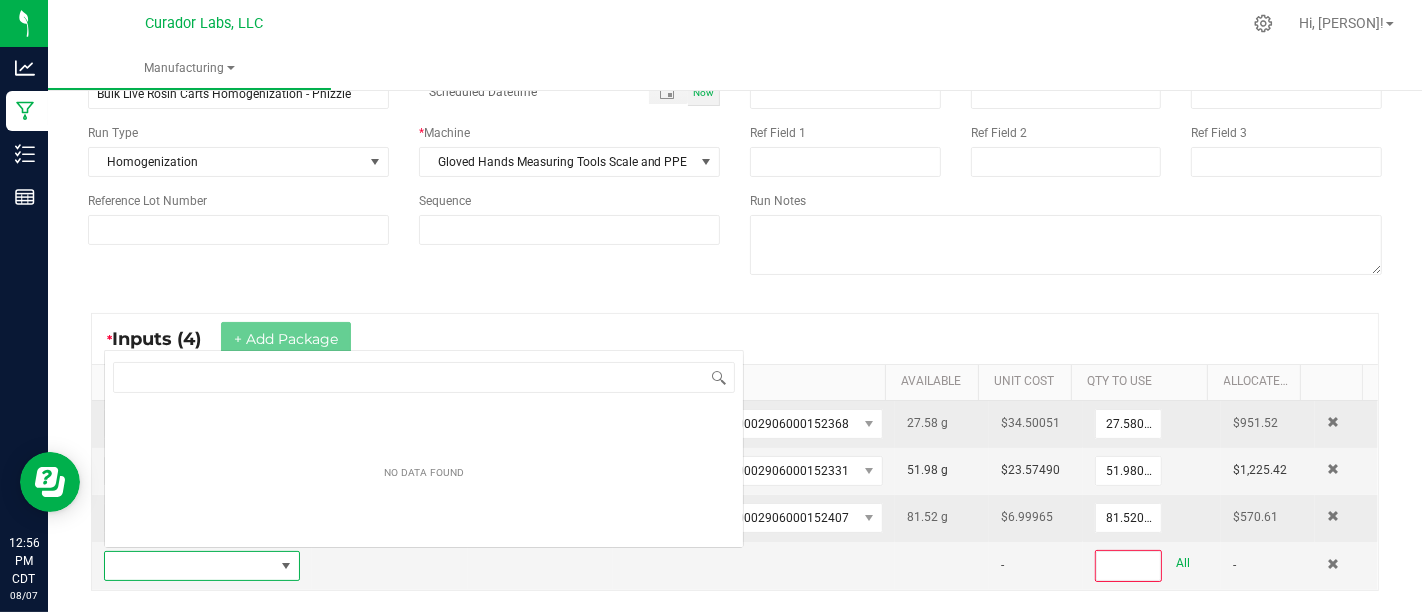 scroll, scrollTop: 0, scrollLeft: 0, axis: both 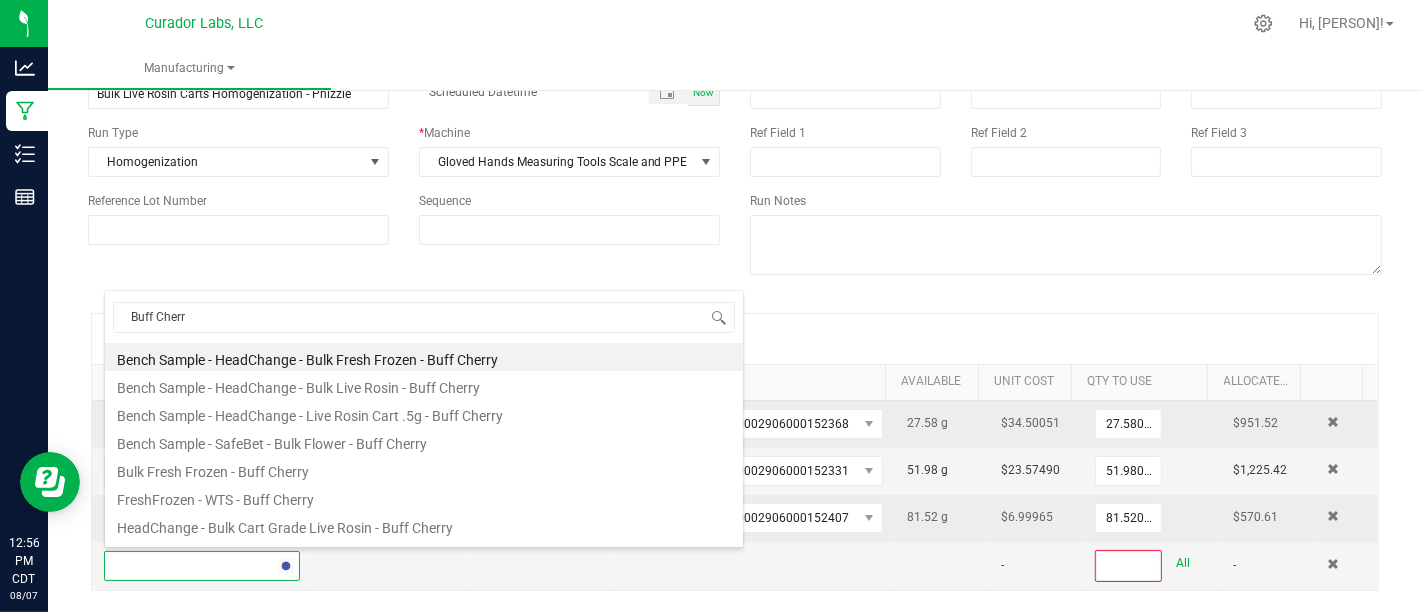 type on "Buff Cherry" 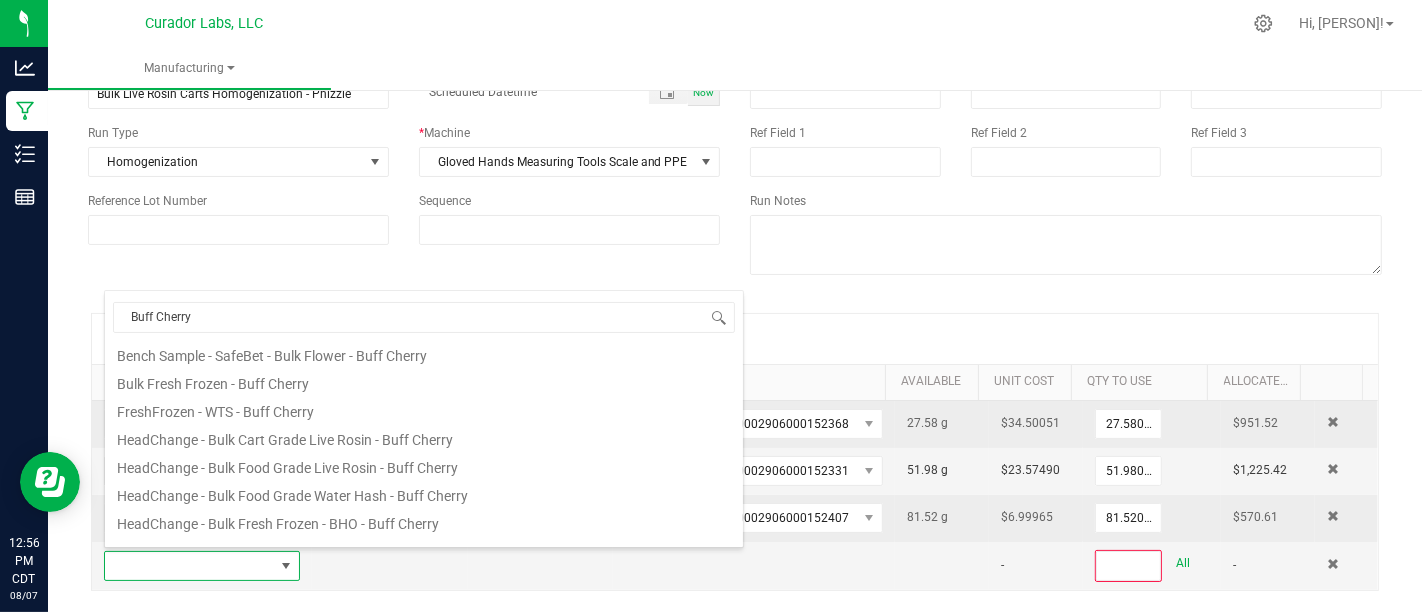 scroll, scrollTop: 91, scrollLeft: 0, axis: vertical 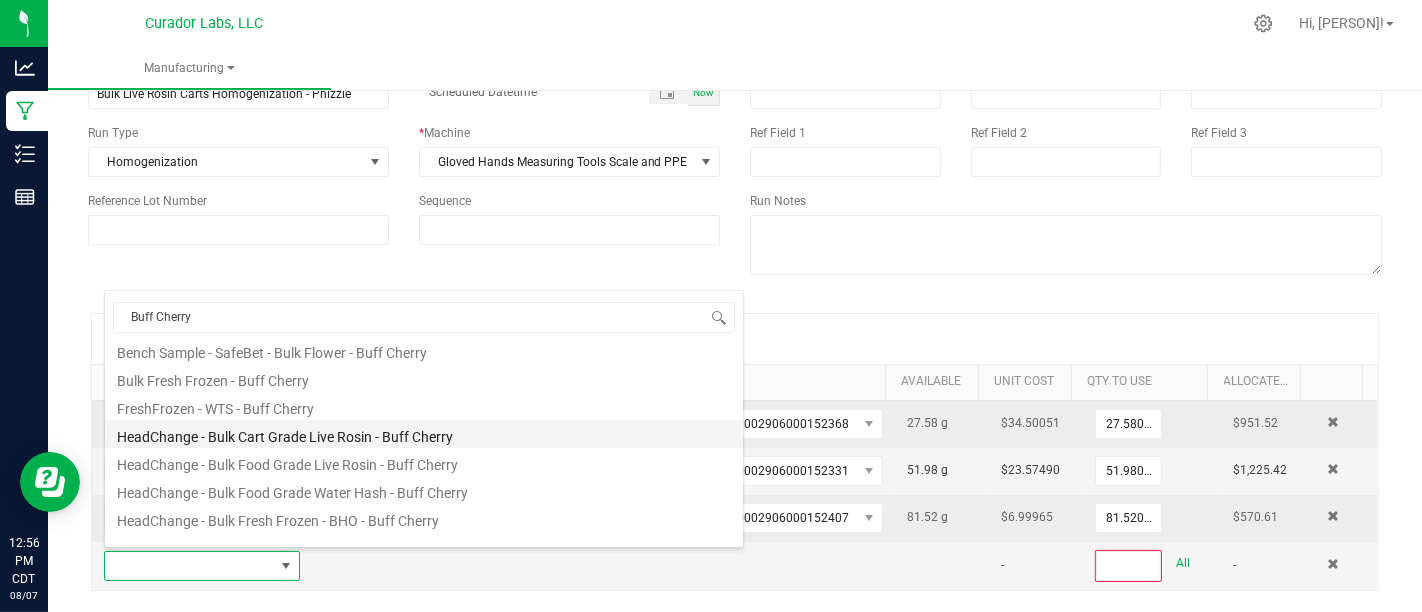 click on "HeadChange - Bulk Cart Grade Live Rosin - Buff Cherry" at bounding box center [424, 434] 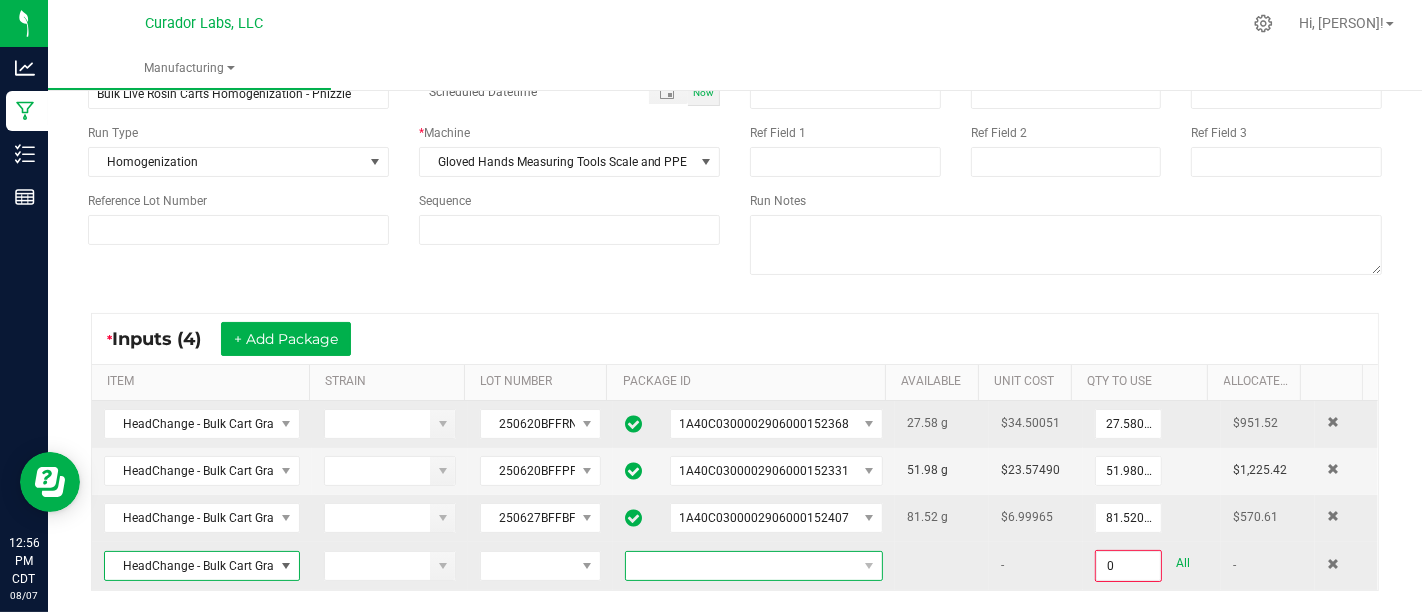 click at bounding box center (741, 566) 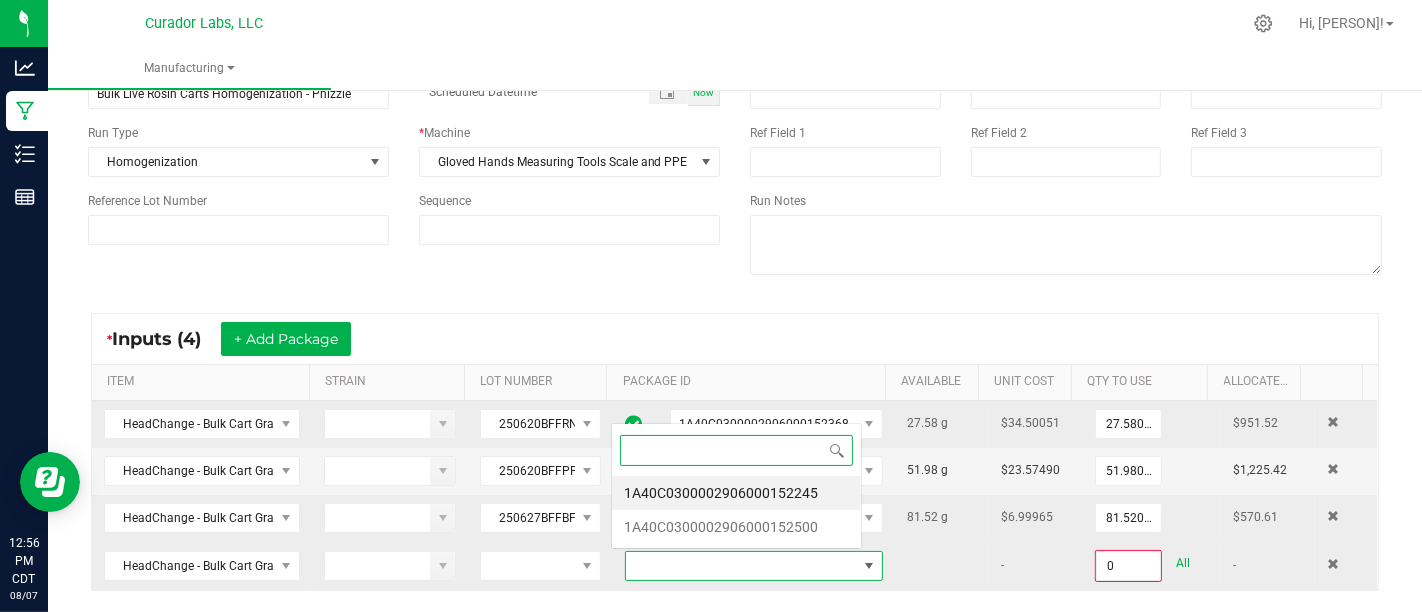 scroll, scrollTop: 0, scrollLeft: 0, axis: both 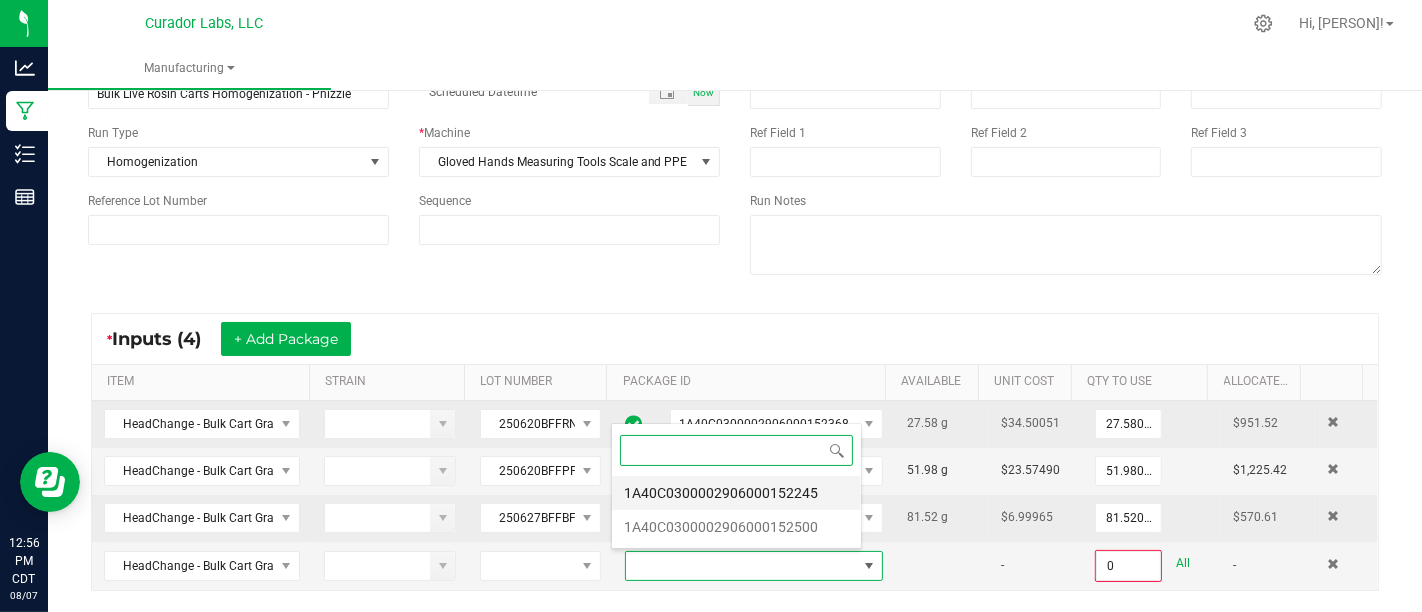 click on "1A40C0300002906000152245" at bounding box center [736, 493] 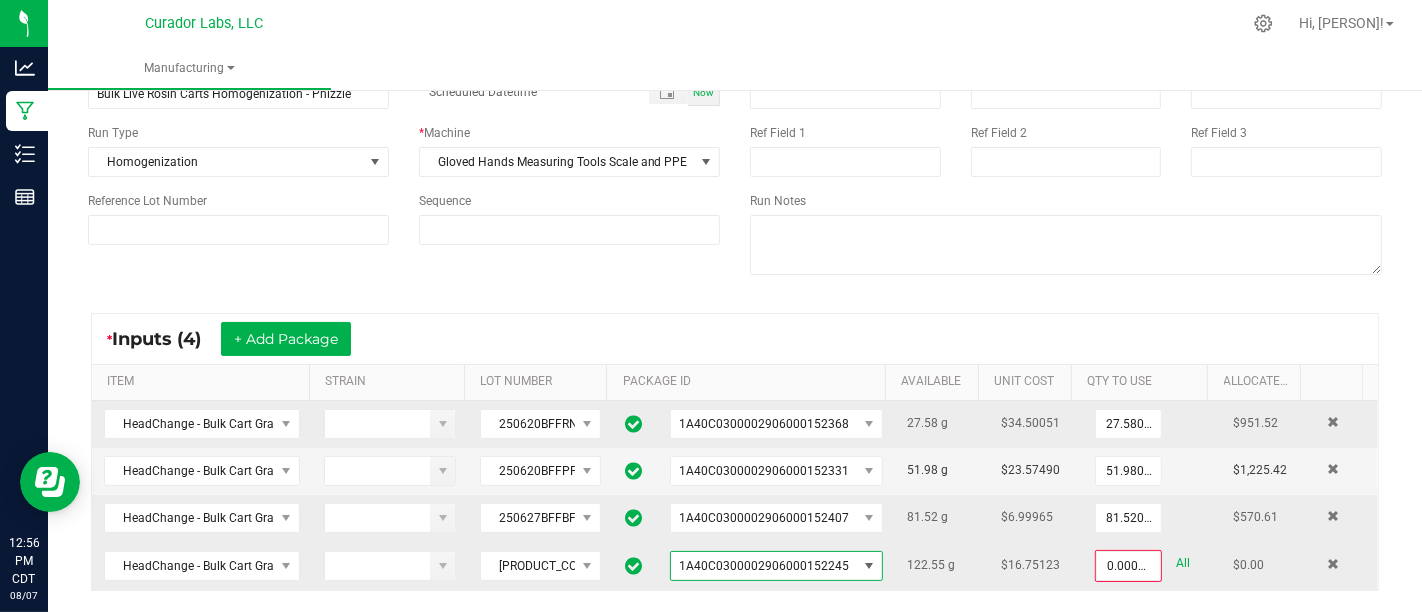 click on "All" at bounding box center [1183, 563] 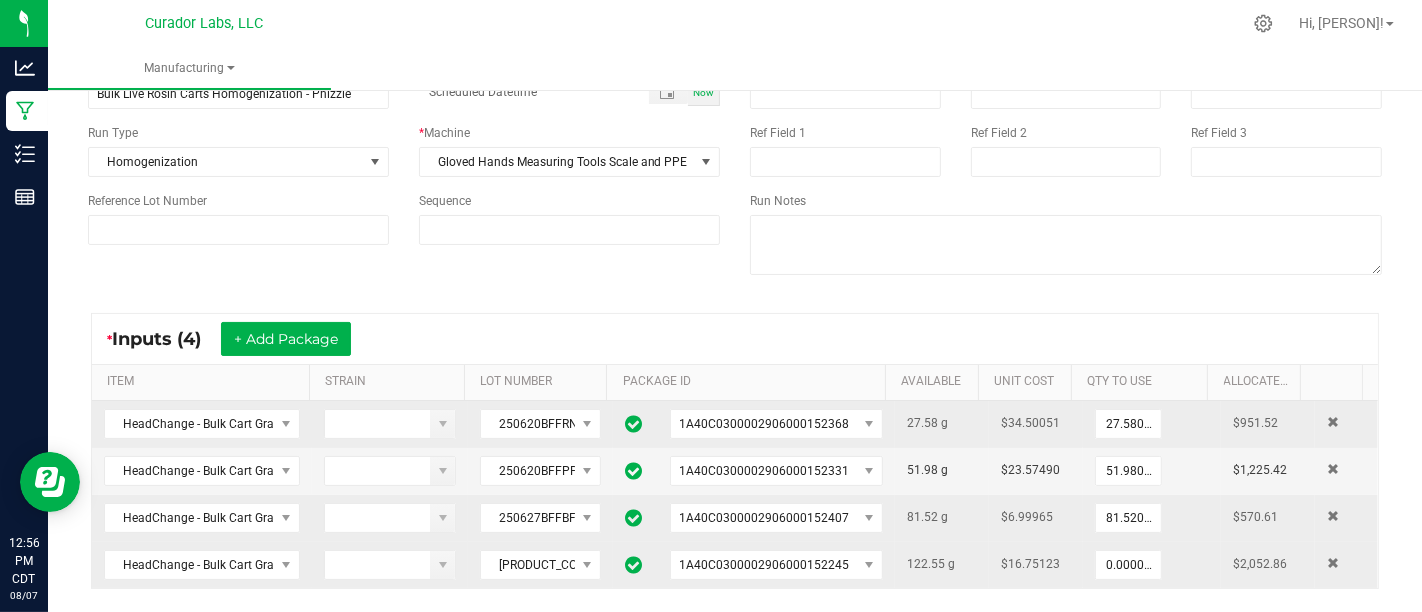 type on "122.5500 g" 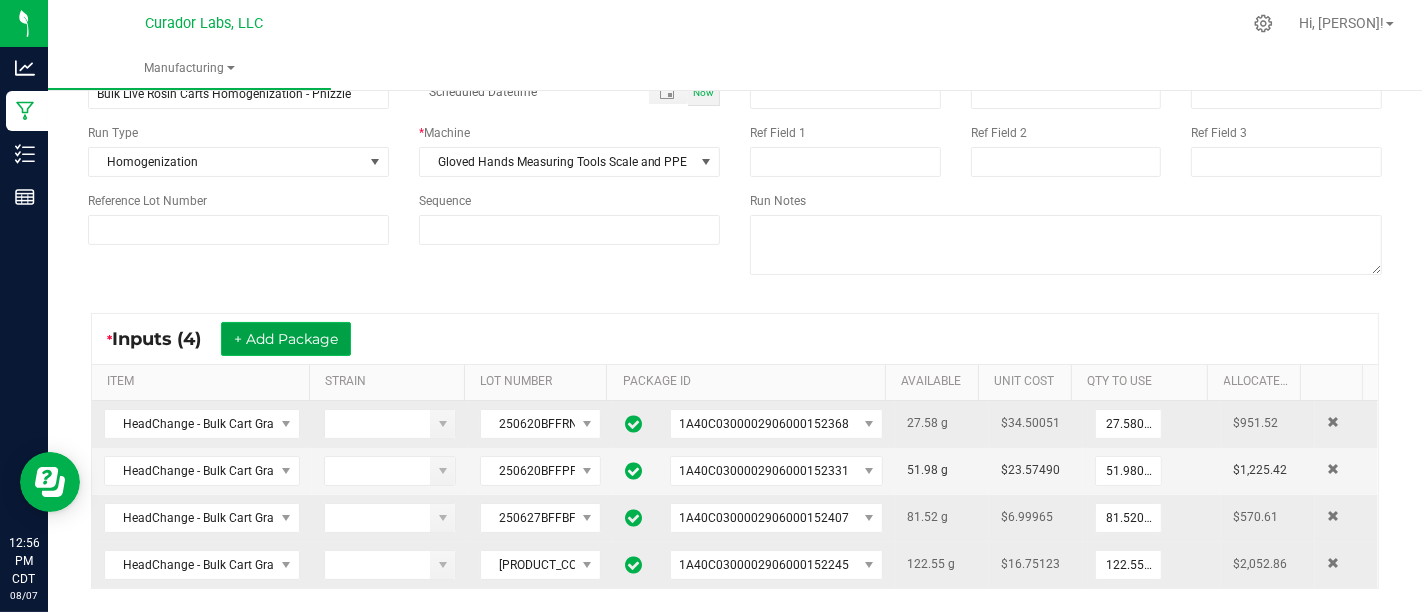 click on "+ Add Package" at bounding box center (286, 339) 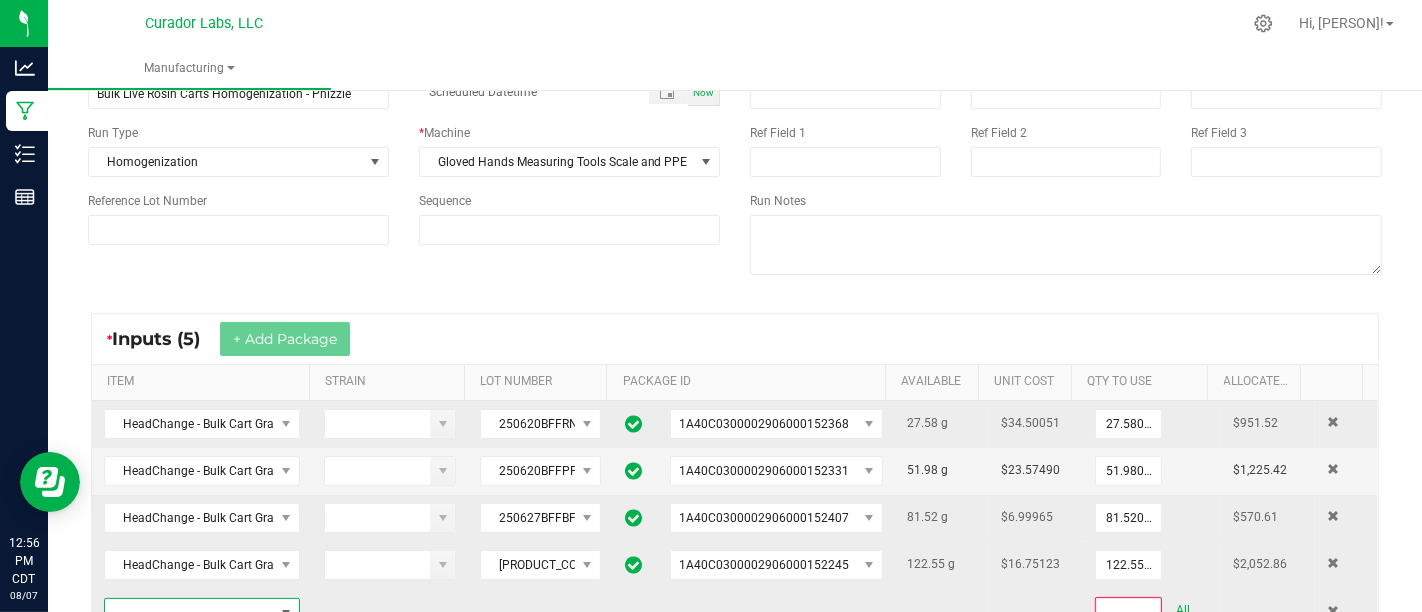 click at bounding box center [286, 613] 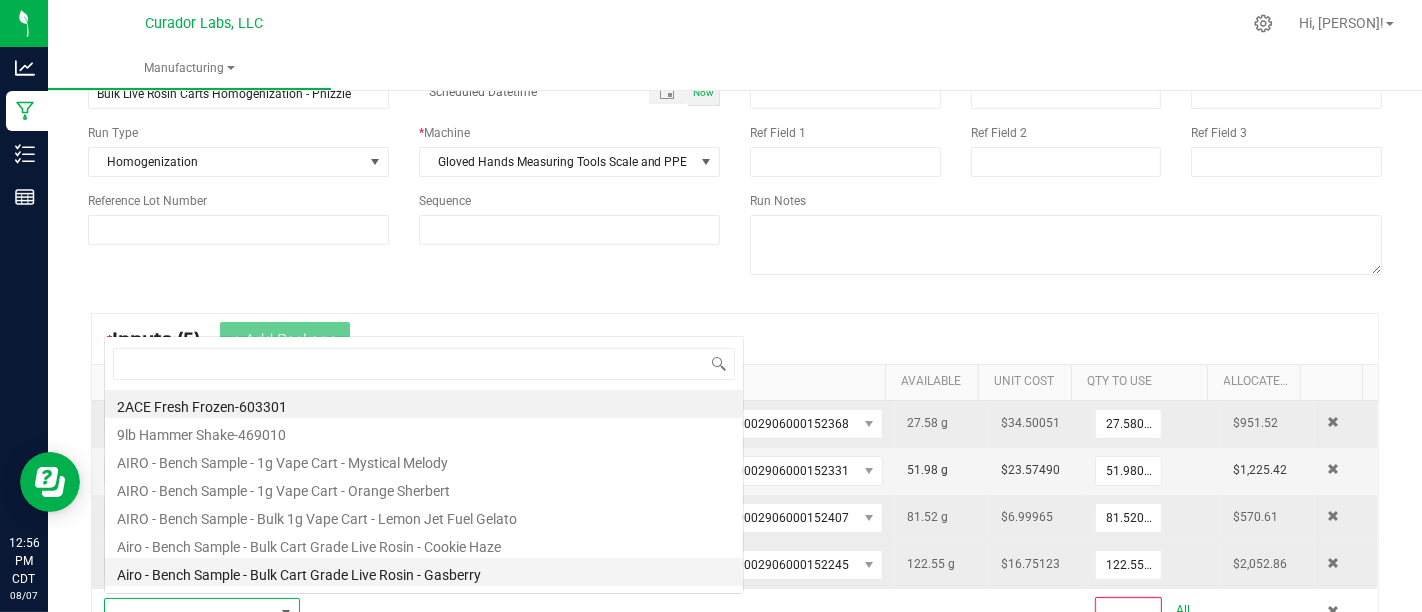scroll, scrollTop: 0, scrollLeft: 0, axis: both 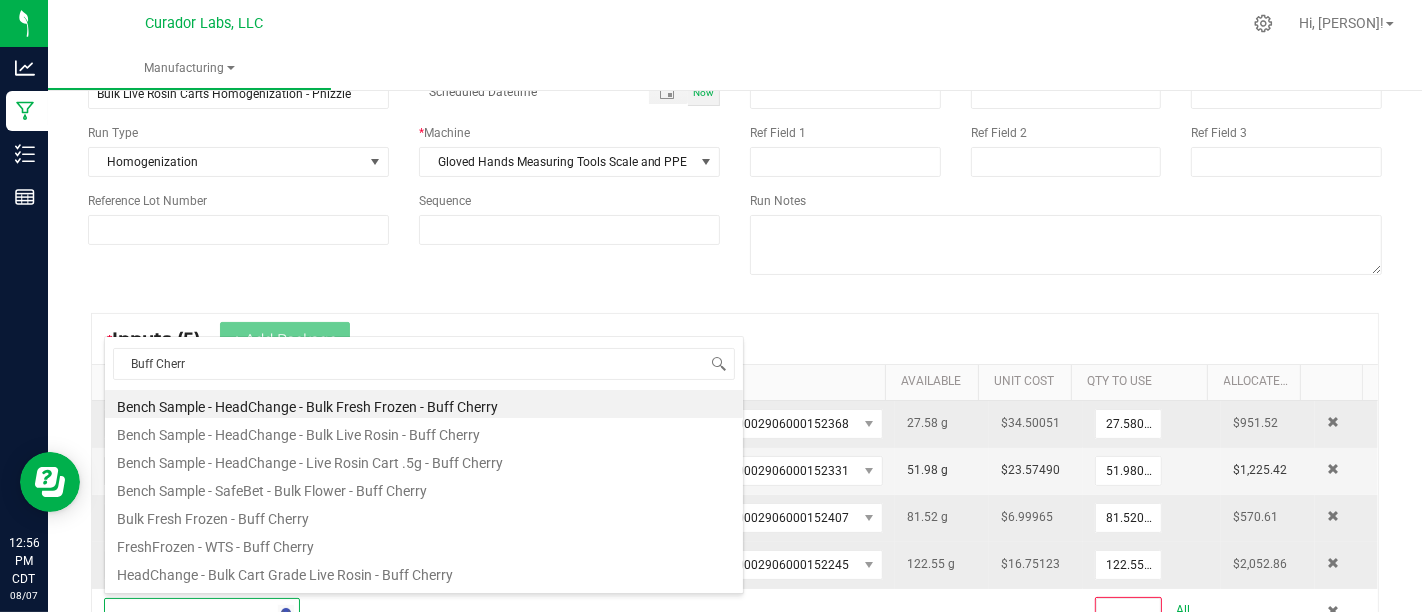 type on "Buff Cherry" 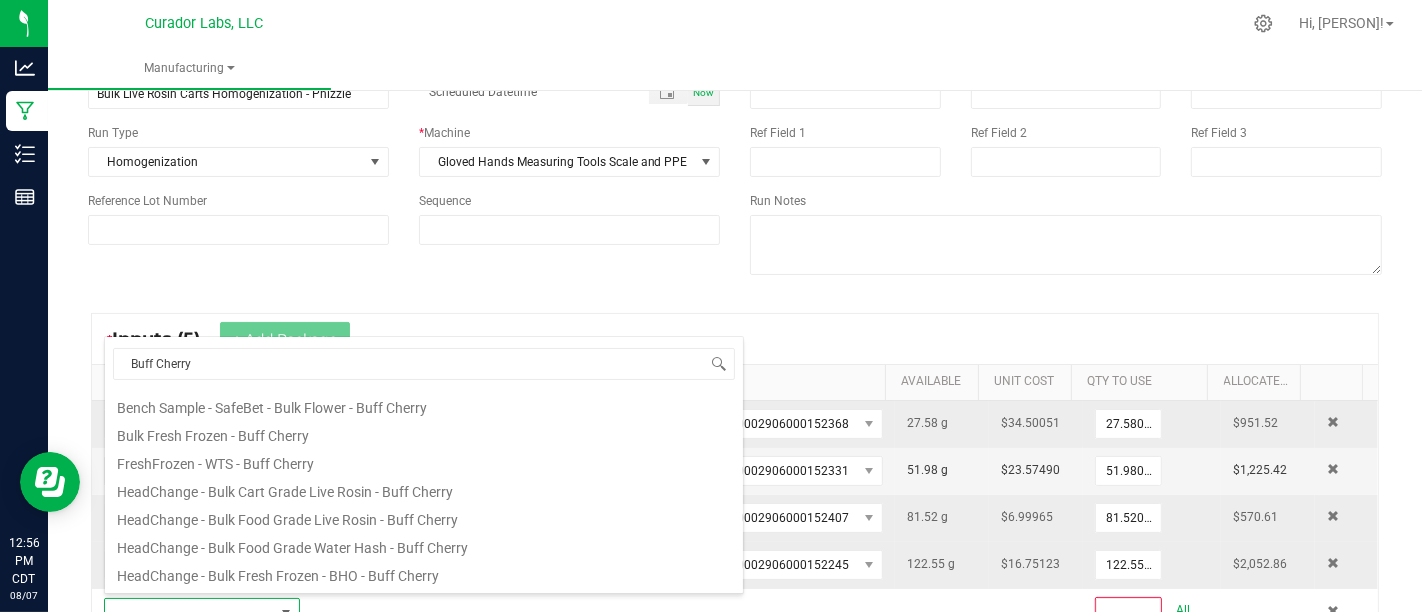 scroll, scrollTop: 88, scrollLeft: 0, axis: vertical 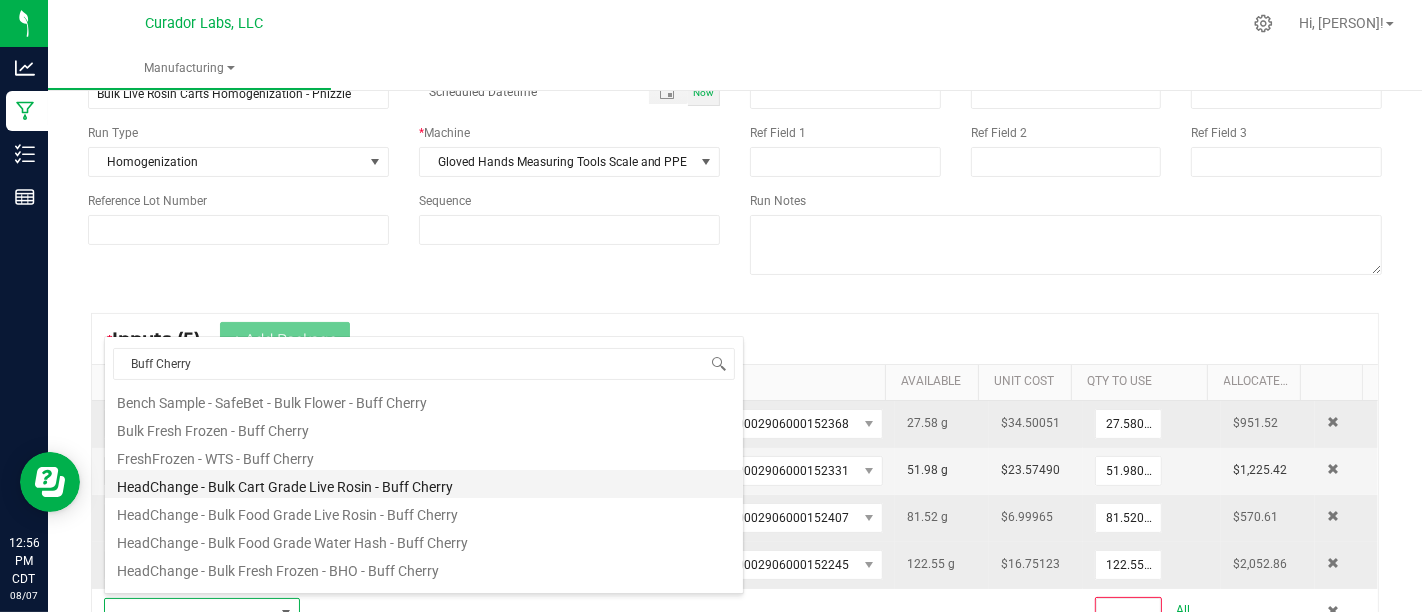 click on "HeadChange - Bulk Cart Grade Live Rosin - Buff Cherry" at bounding box center (424, 484) 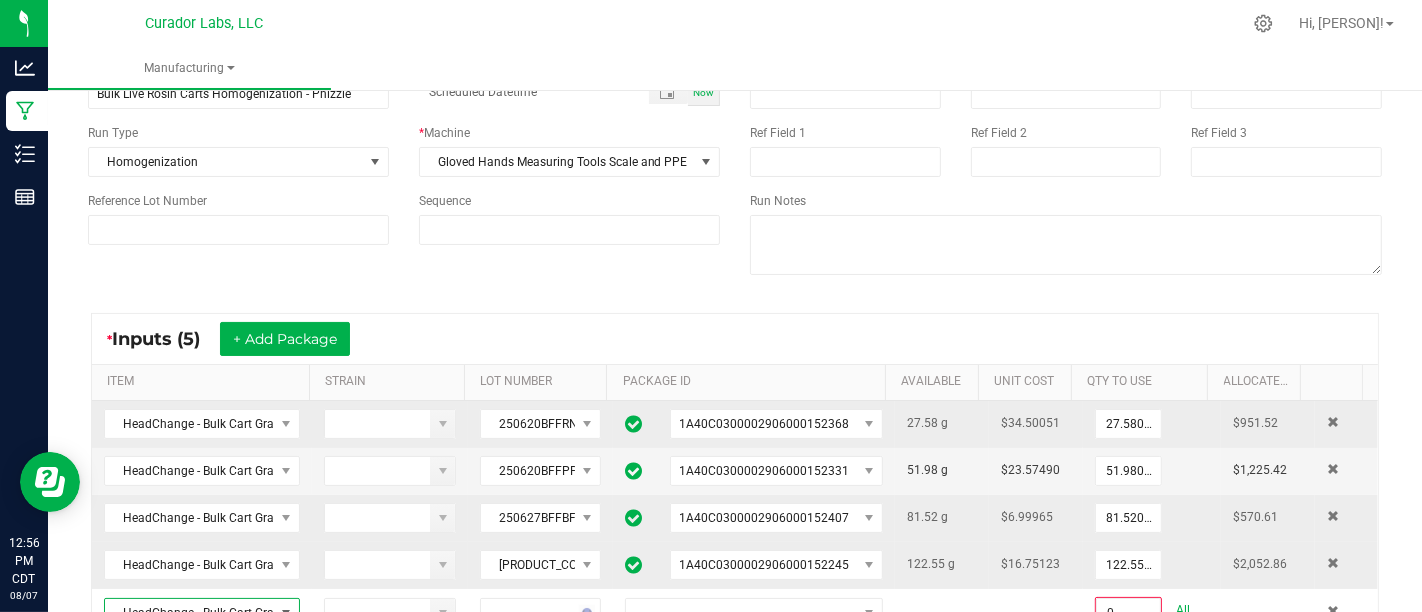 scroll, scrollTop: 137, scrollLeft: 0, axis: vertical 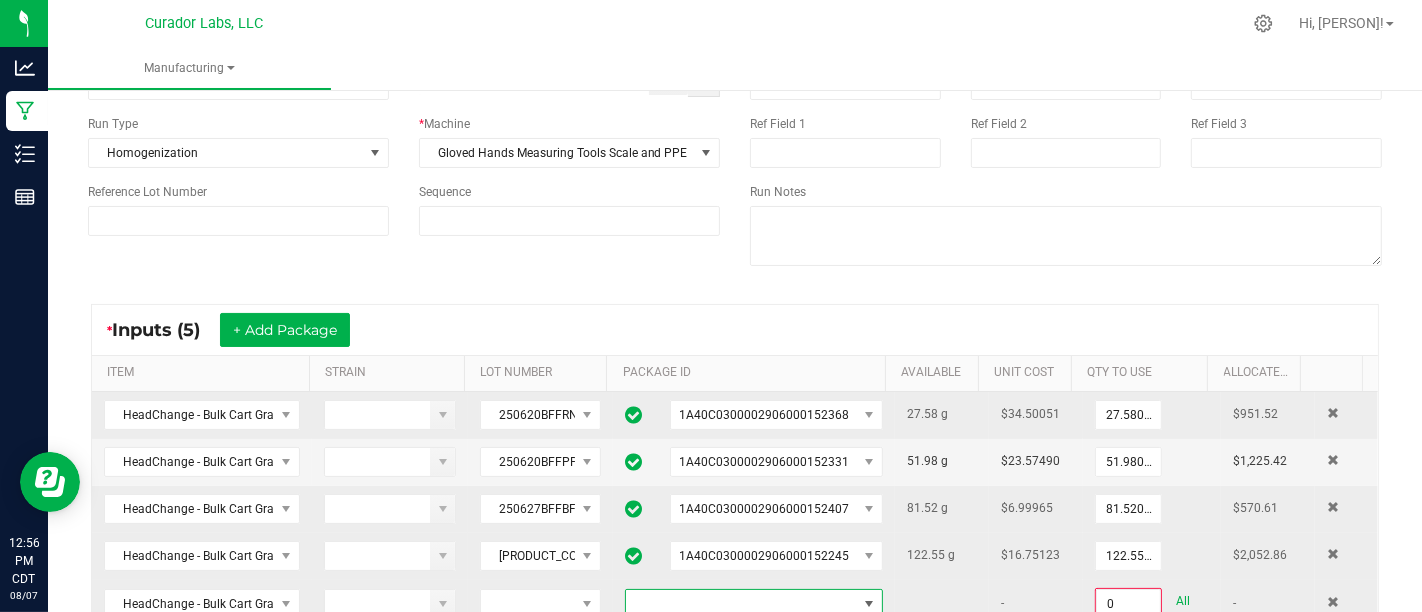 click at bounding box center [741, 604] 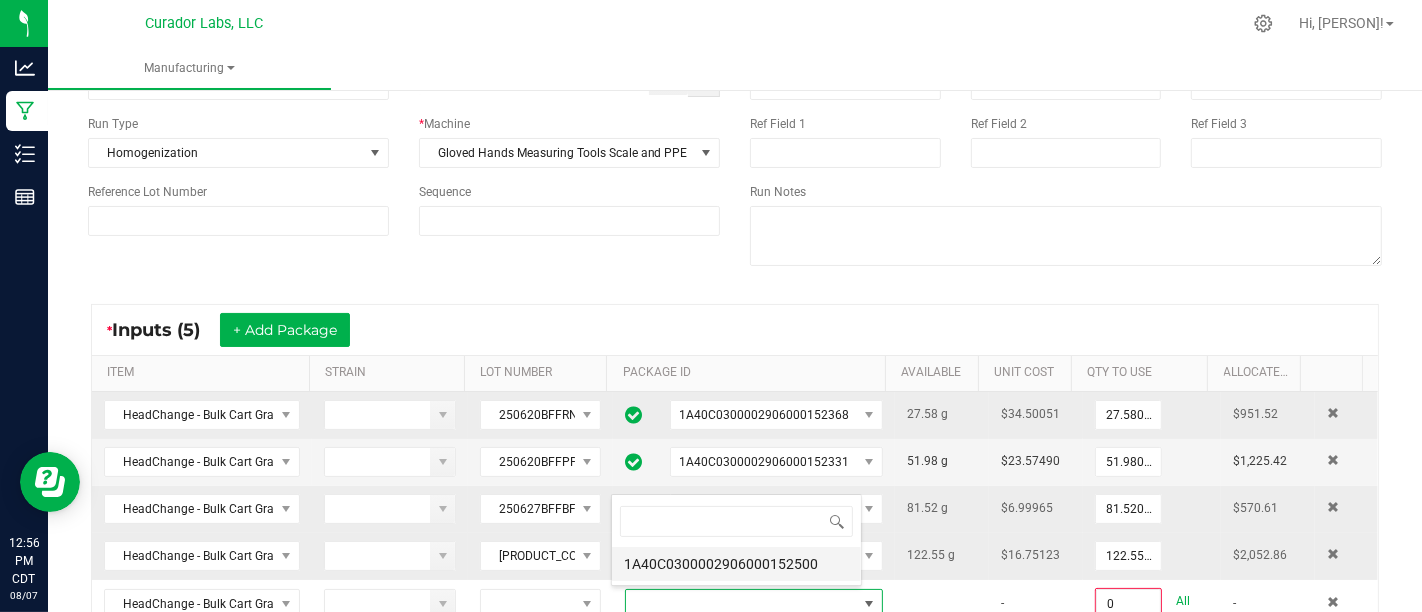 scroll, scrollTop: 99970, scrollLeft: 99748, axis: both 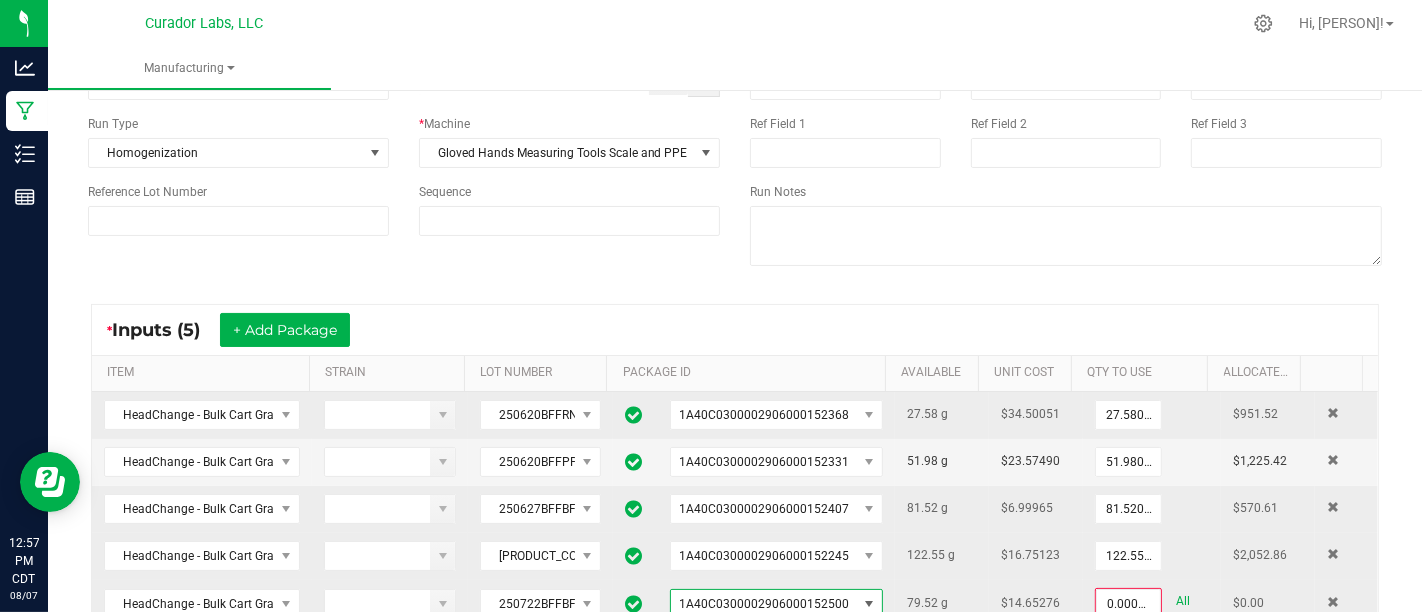 click on "All" at bounding box center (1183, 601) 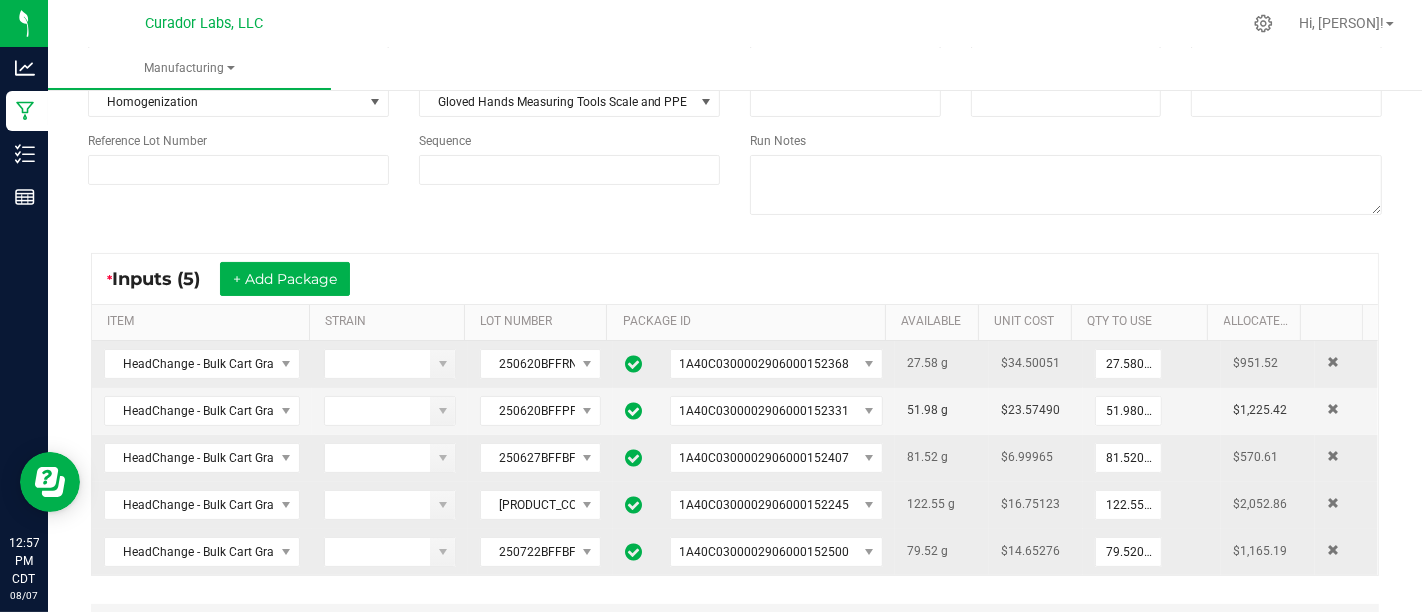 scroll, scrollTop: 0, scrollLeft: 0, axis: both 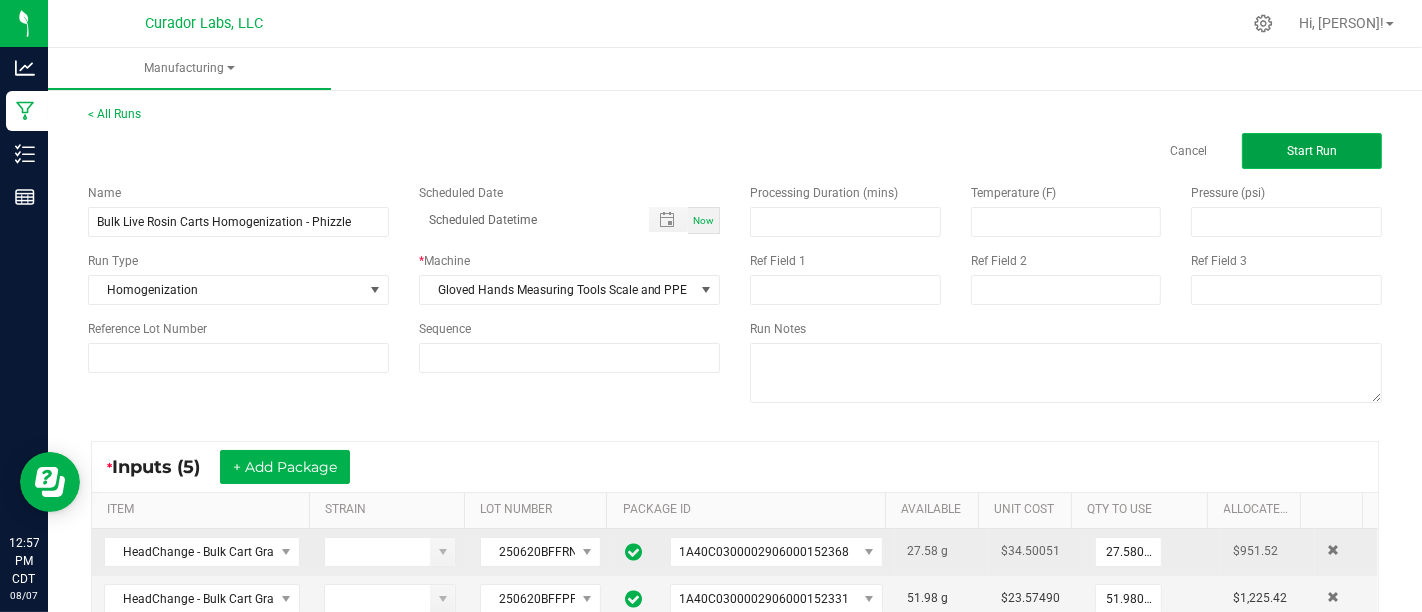 click on "Start Run" 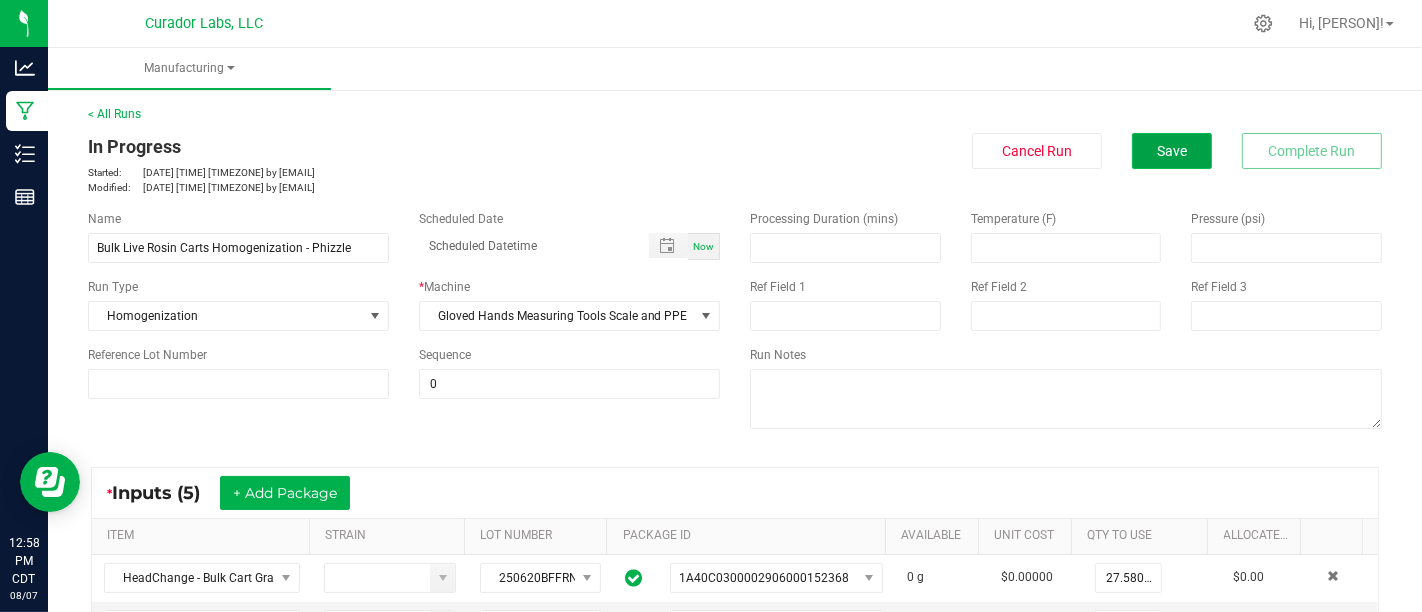 click on "Save" at bounding box center [1172, 151] 